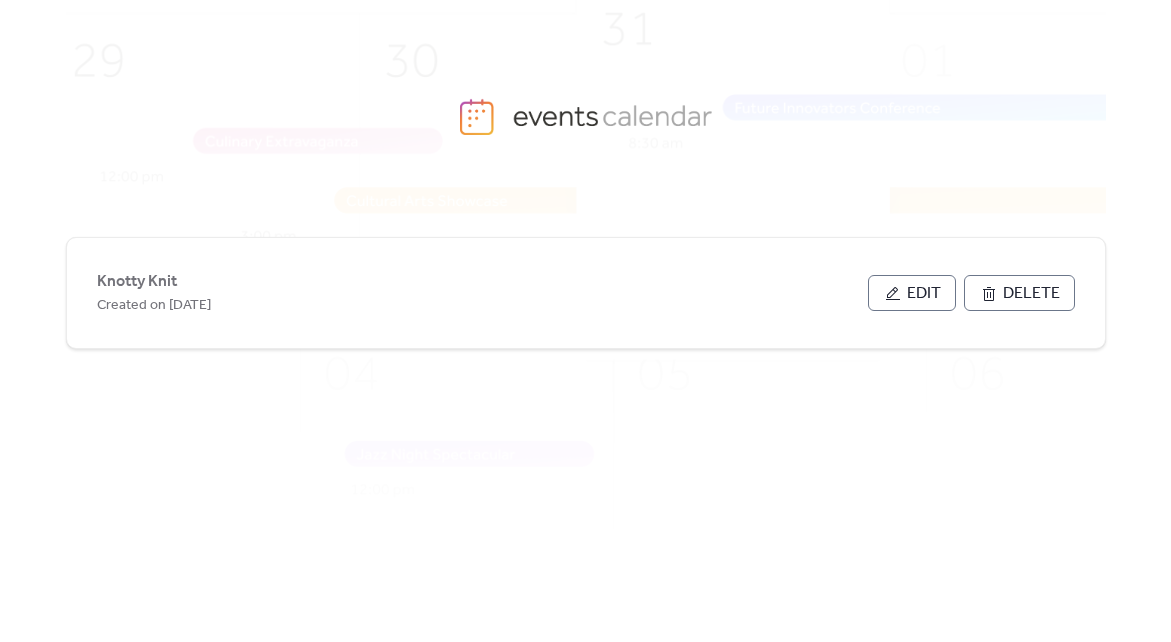 scroll, scrollTop: 0, scrollLeft: 0, axis: both 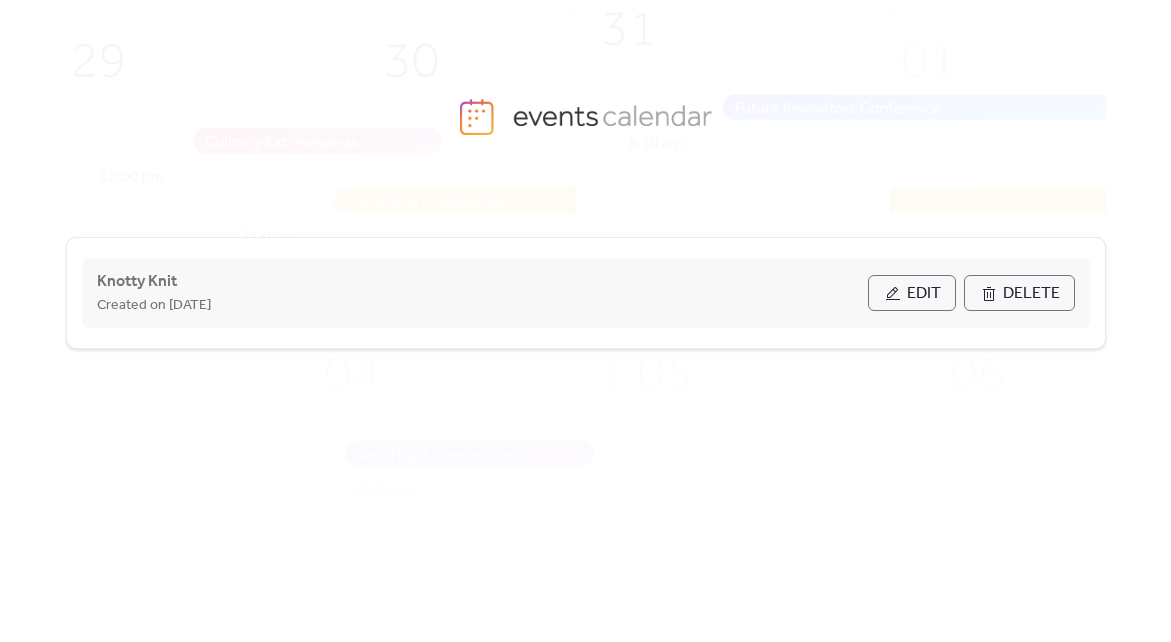 click on "Edit" at bounding box center [924, 294] 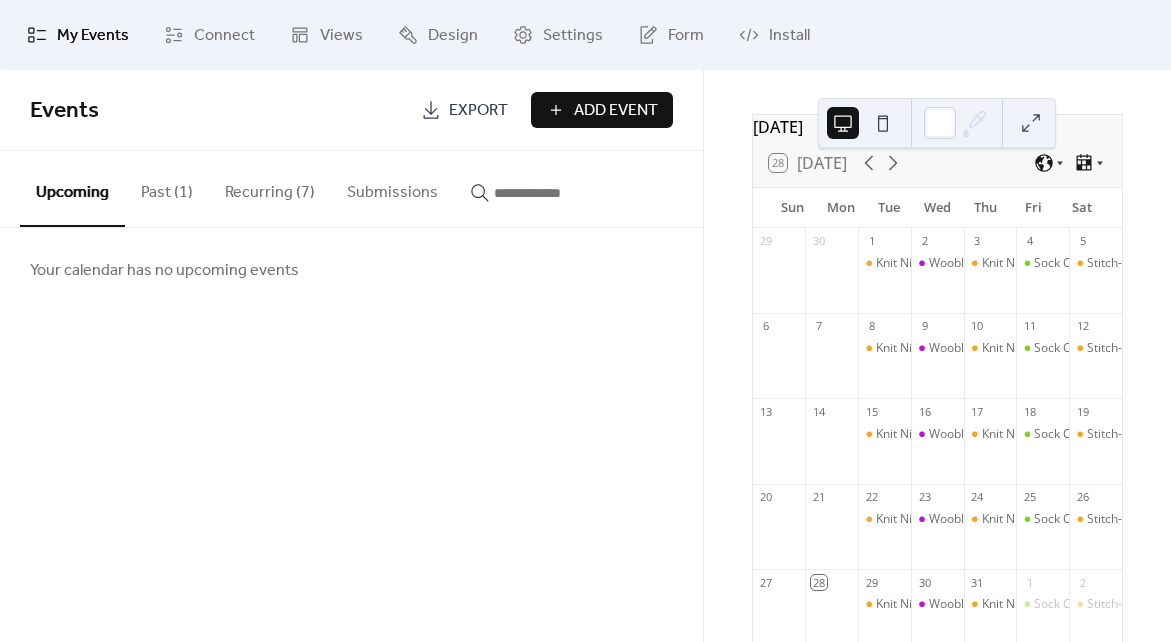 scroll, scrollTop: 77, scrollLeft: 0, axis: vertical 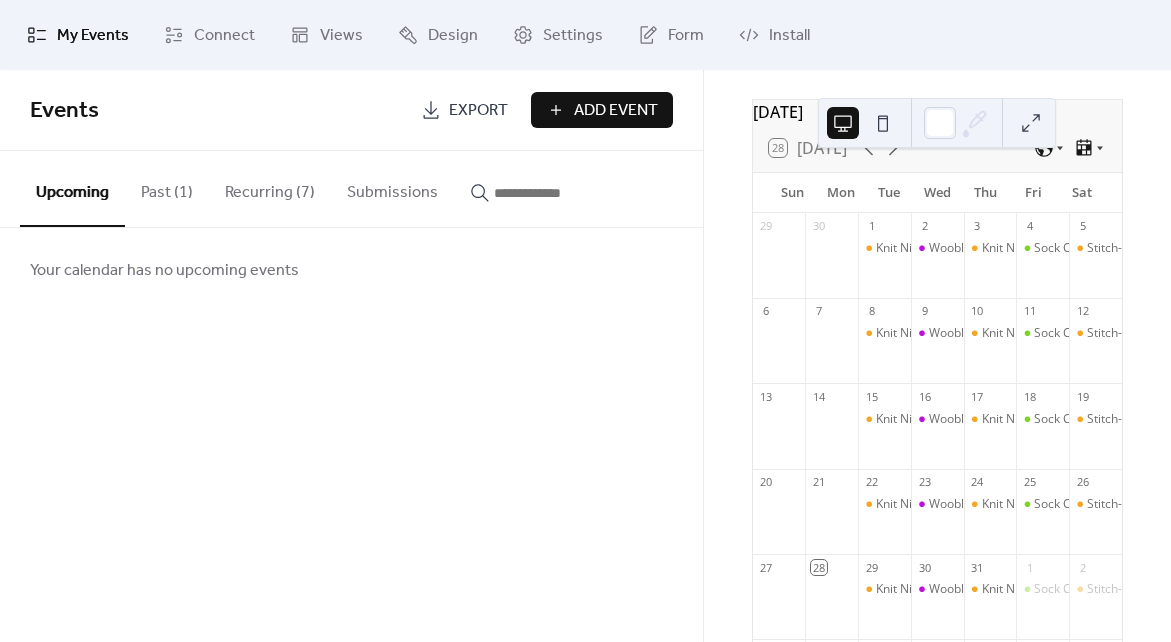click on "Add Event" at bounding box center (616, 111) 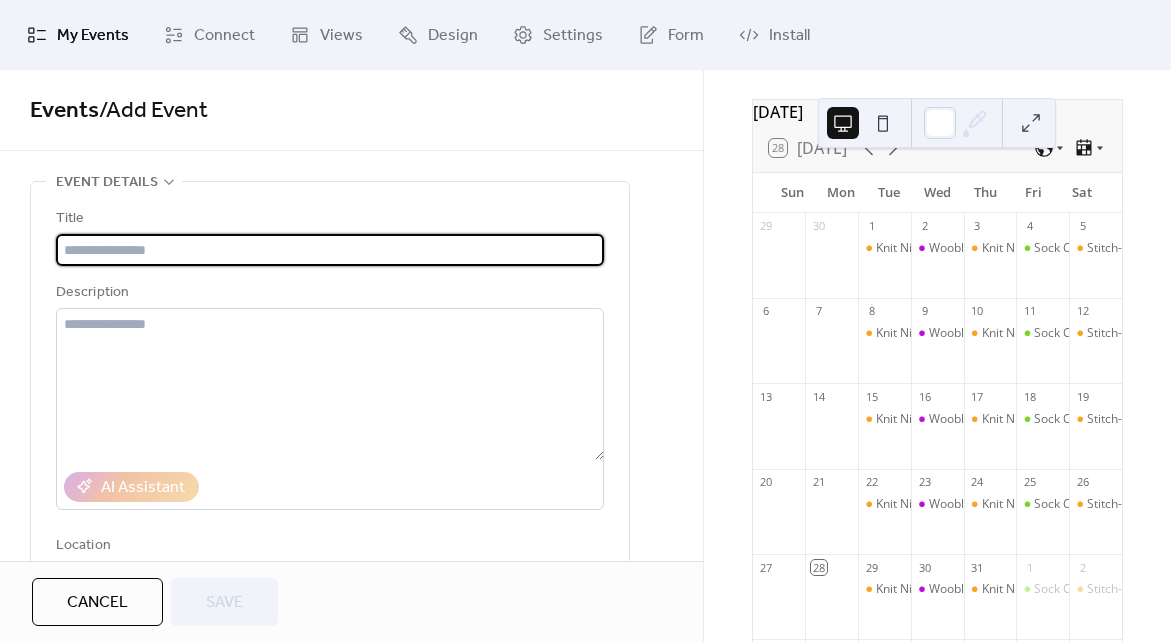 click at bounding box center (330, 250) 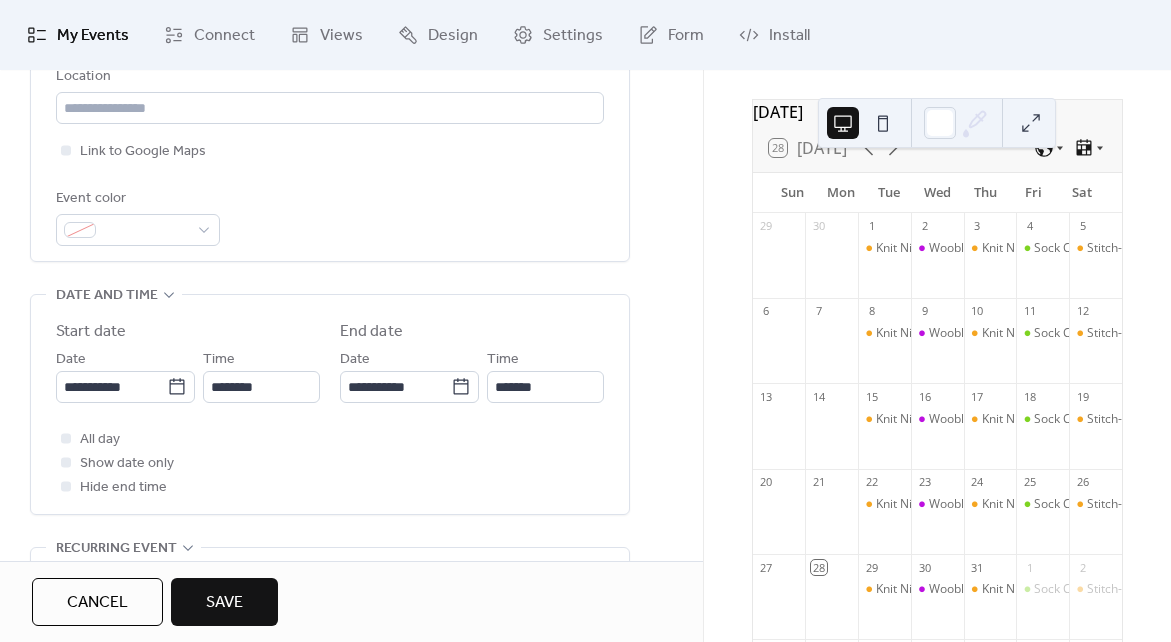 scroll, scrollTop: 469, scrollLeft: 0, axis: vertical 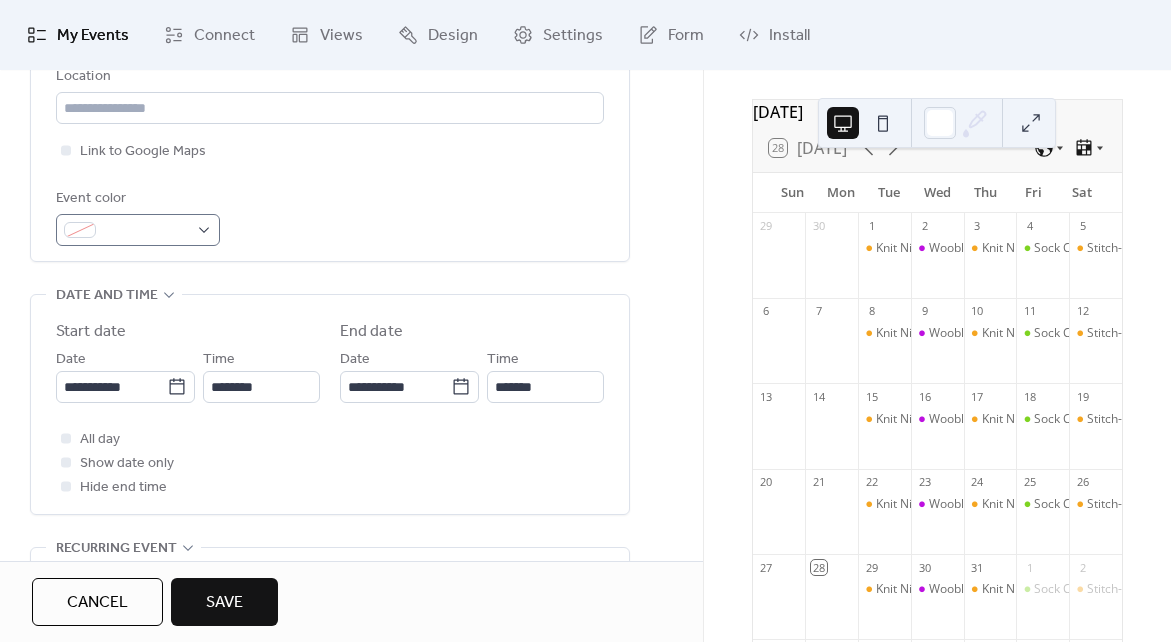 type on "**********" 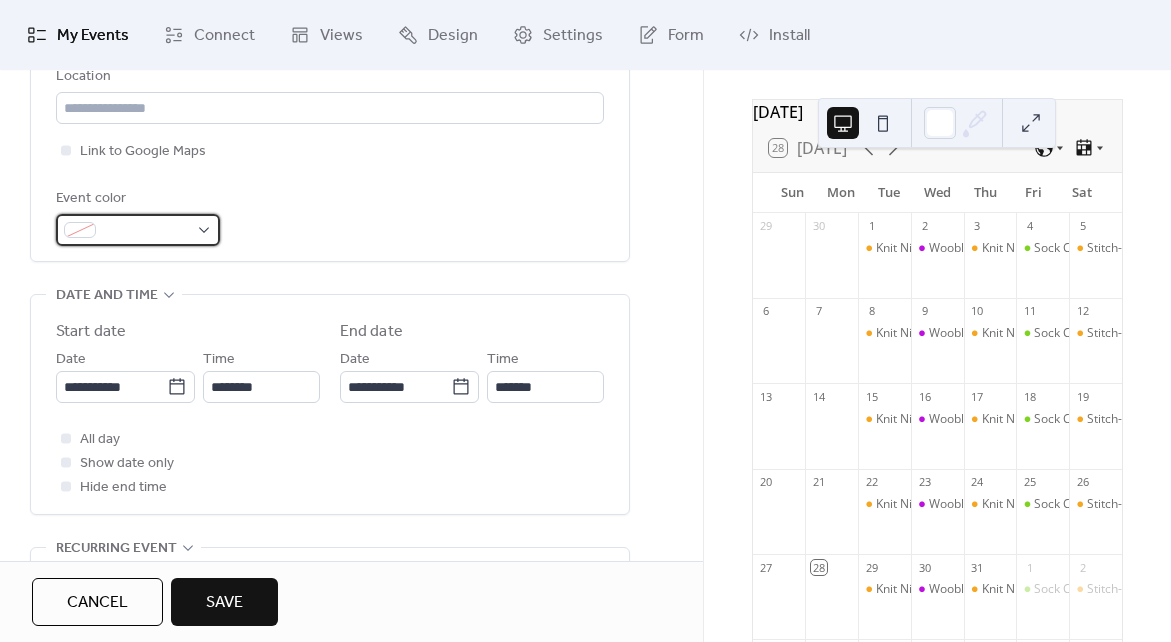 click at bounding box center (138, 230) 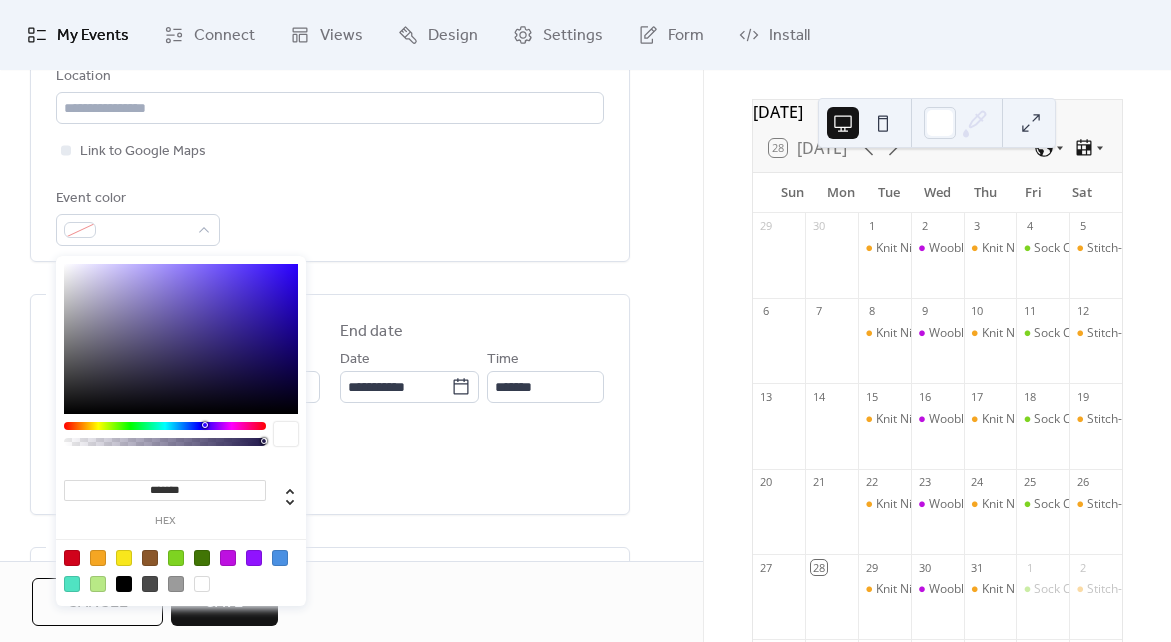 click at bounding box center (72, 584) 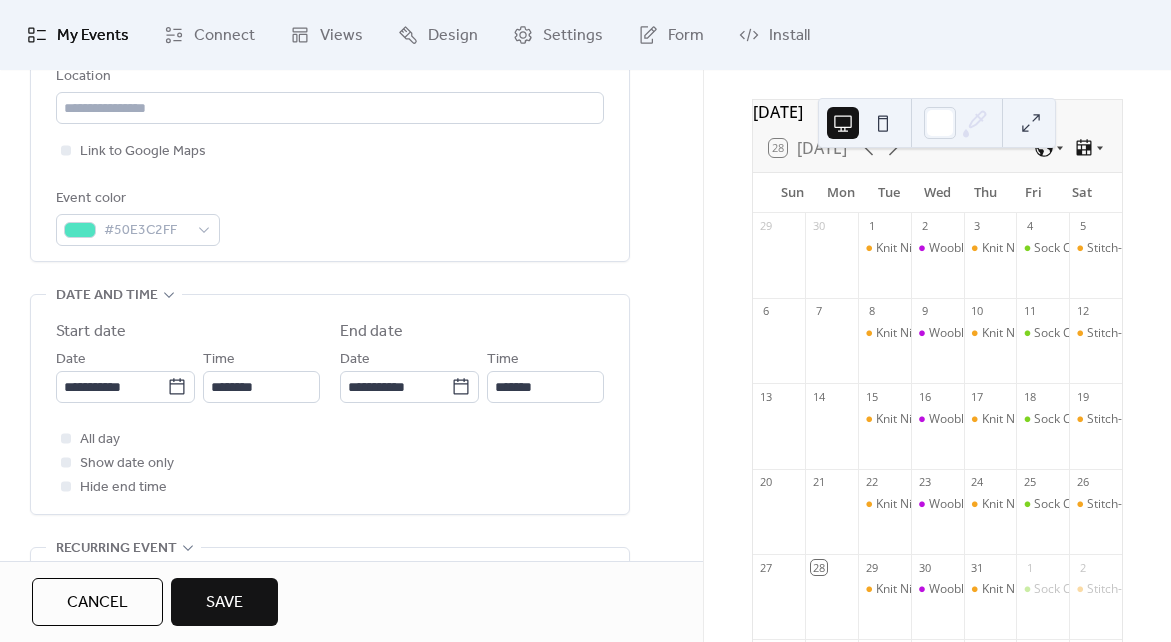 click on "Event color #50E3C2FF" at bounding box center [330, 216] 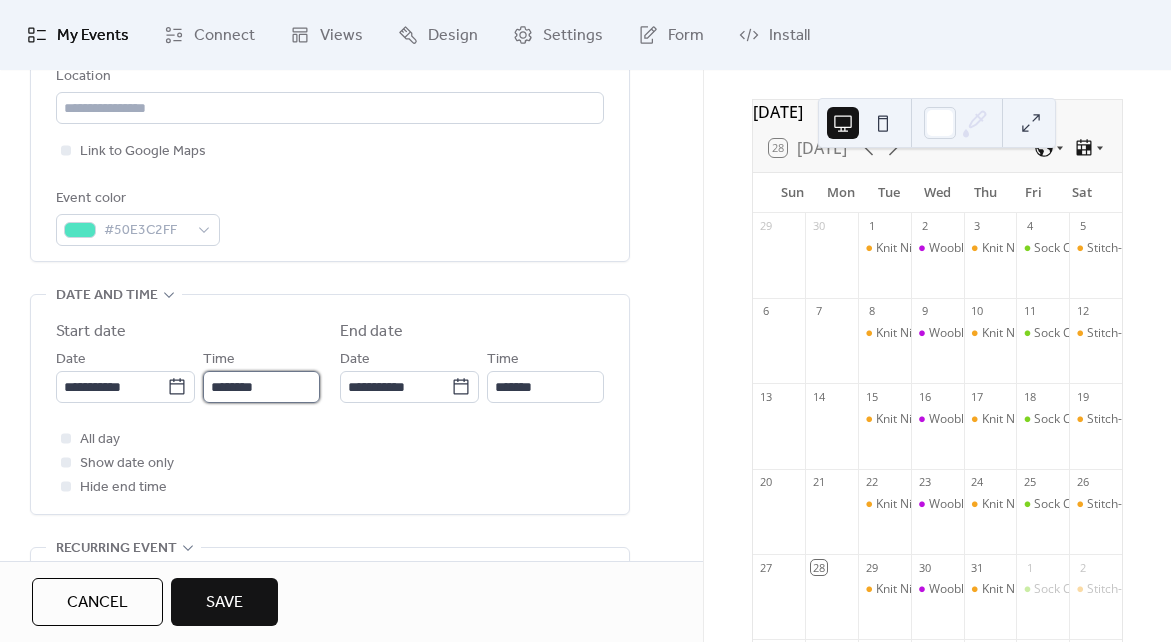 click on "********" at bounding box center [261, 387] 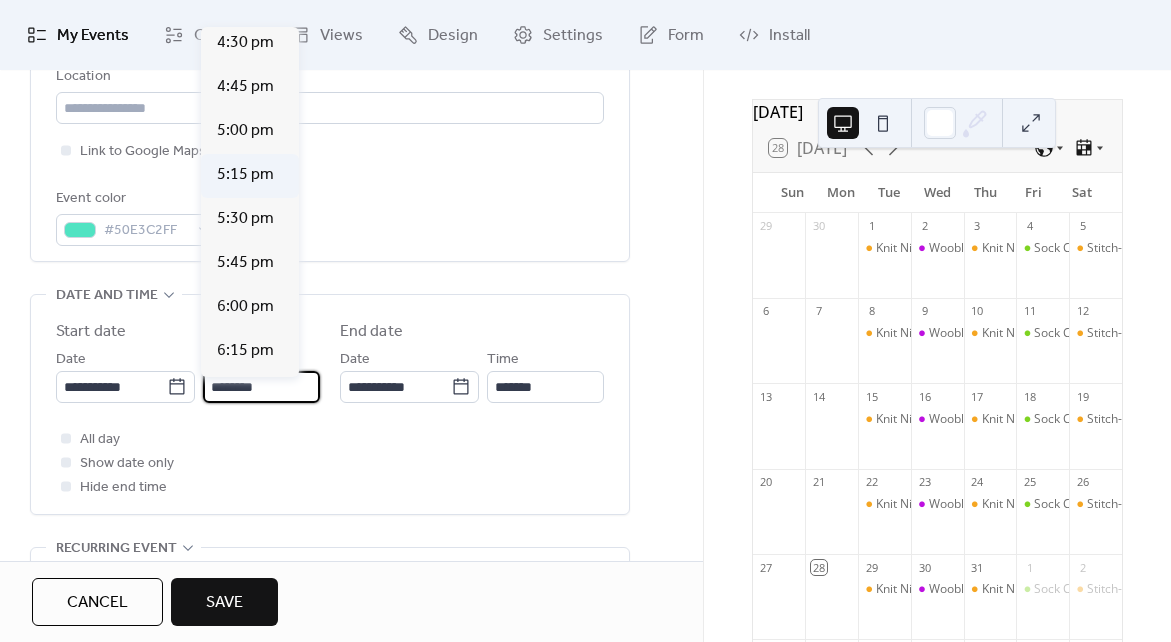 scroll, scrollTop: 2942, scrollLeft: 0, axis: vertical 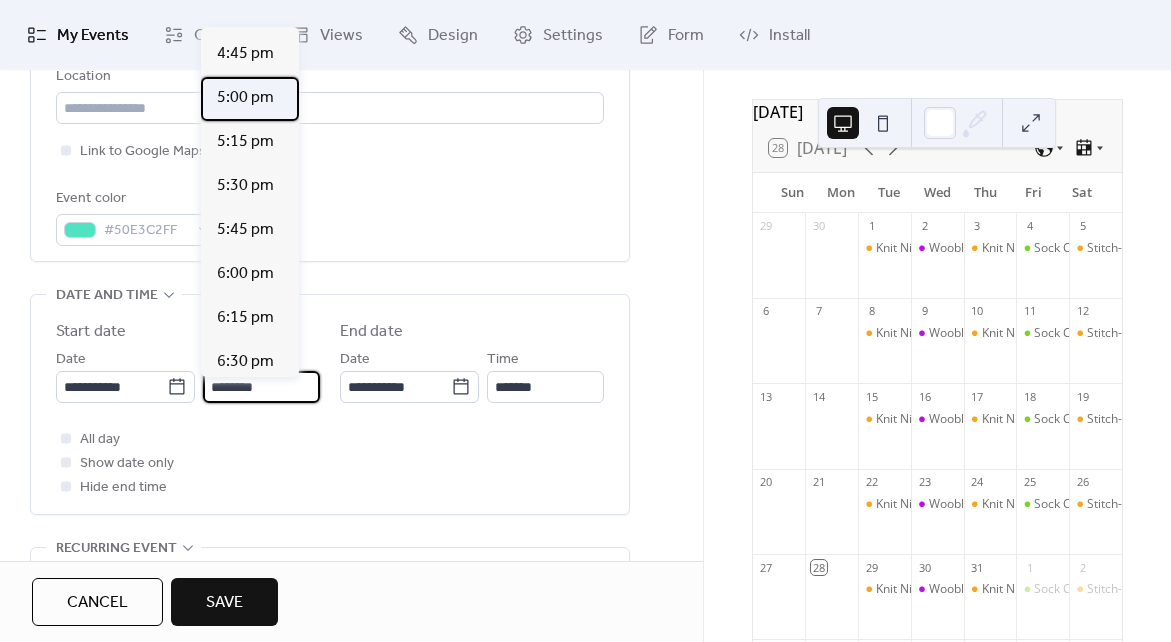 click on "5:00 pm" at bounding box center (245, 98) 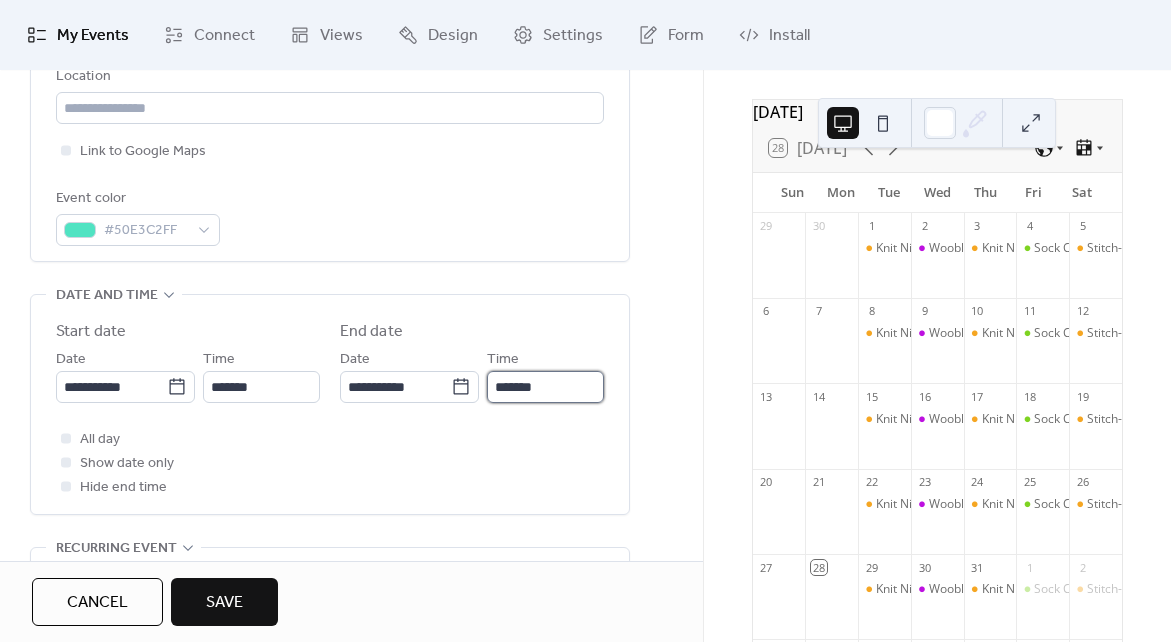 click on "*******" at bounding box center (545, 387) 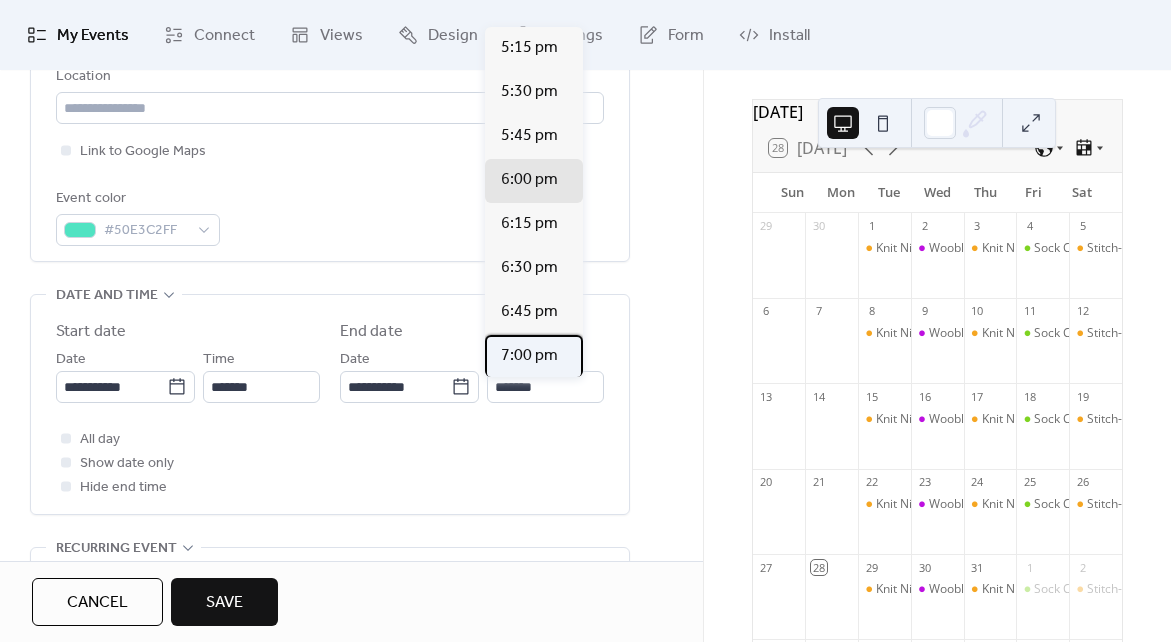 click on "7:00 pm" at bounding box center [529, 356] 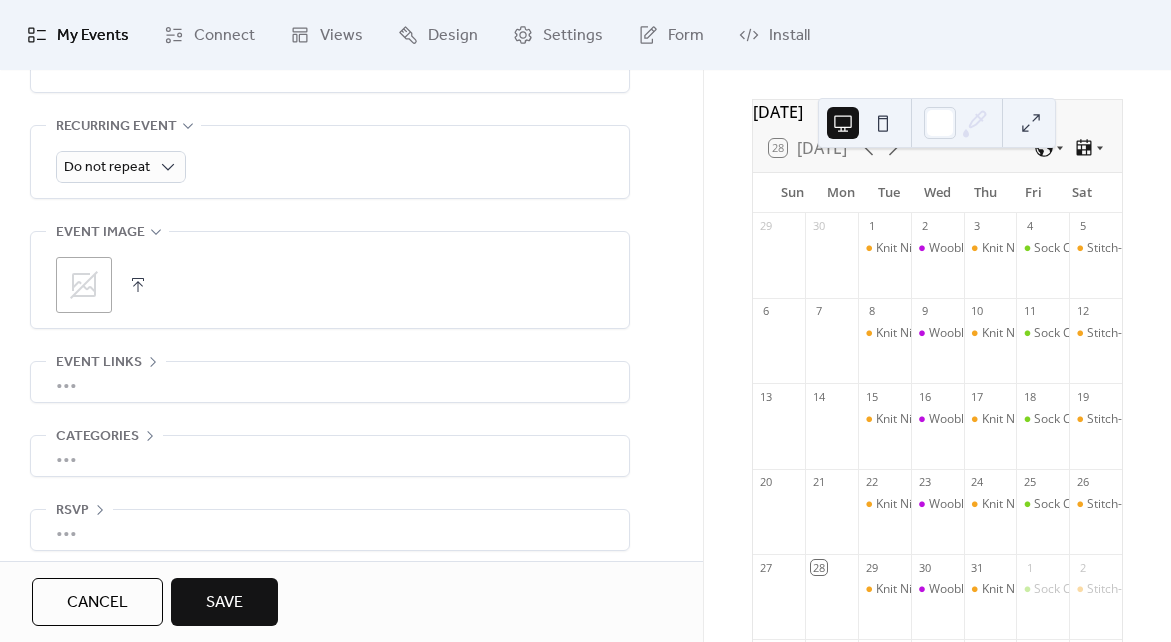 scroll, scrollTop: 892, scrollLeft: 0, axis: vertical 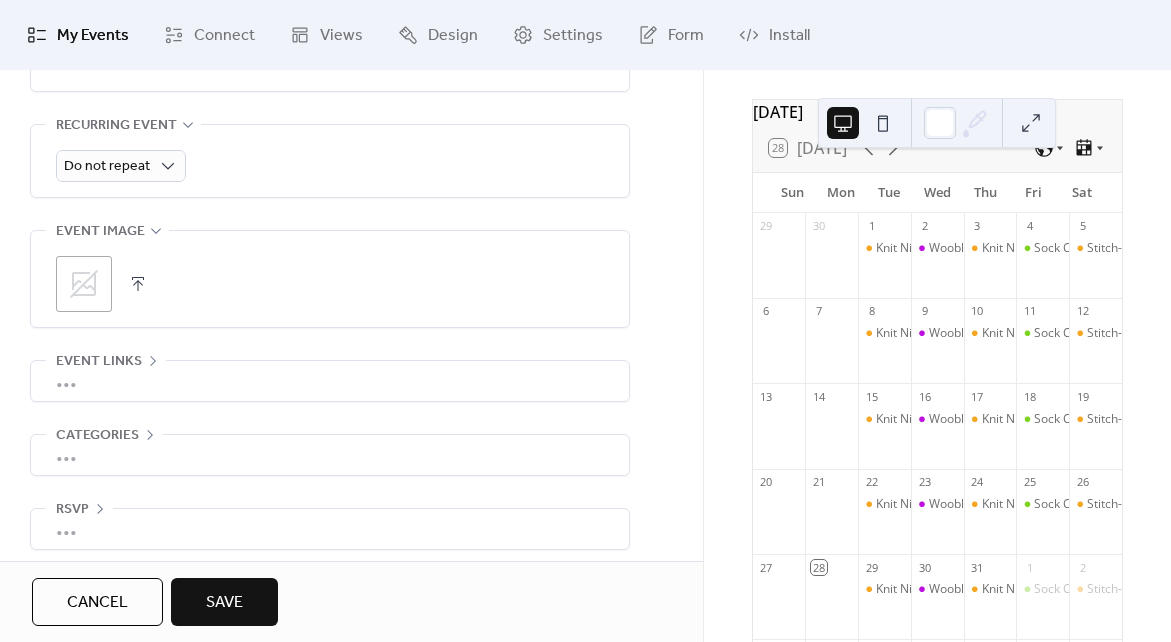 click 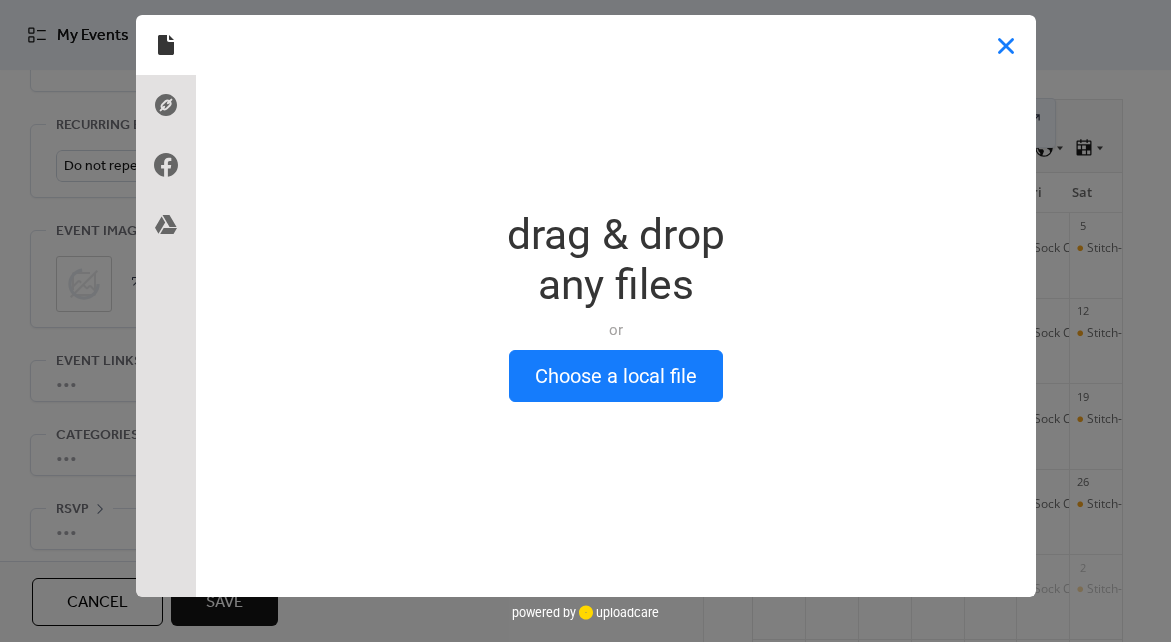 click at bounding box center [1006, 45] 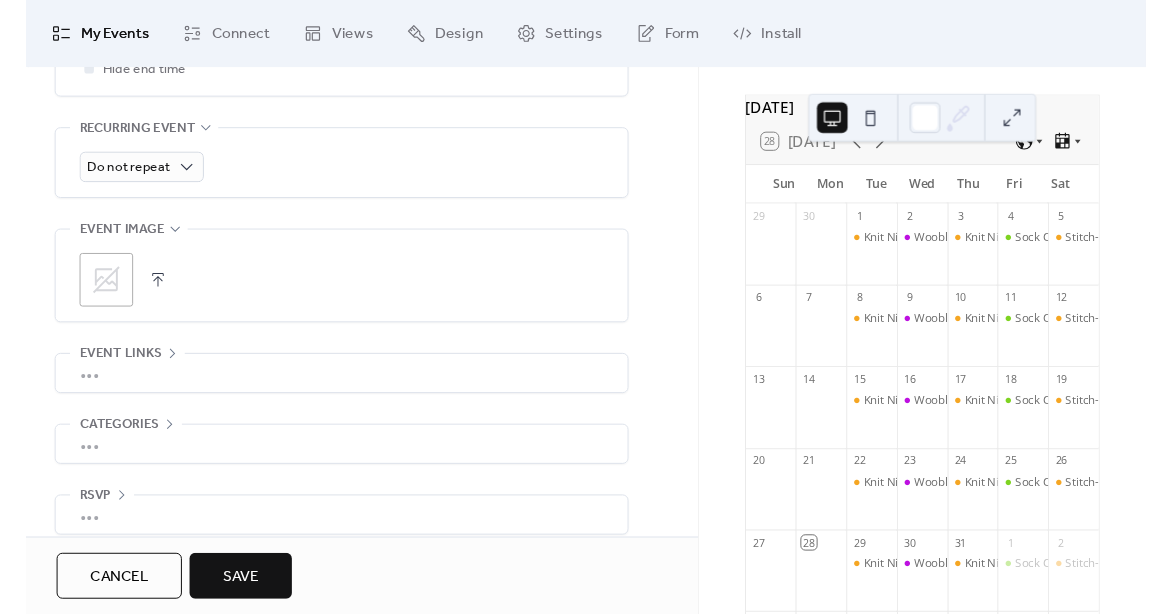 scroll, scrollTop: 881, scrollLeft: 0, axis: vertical 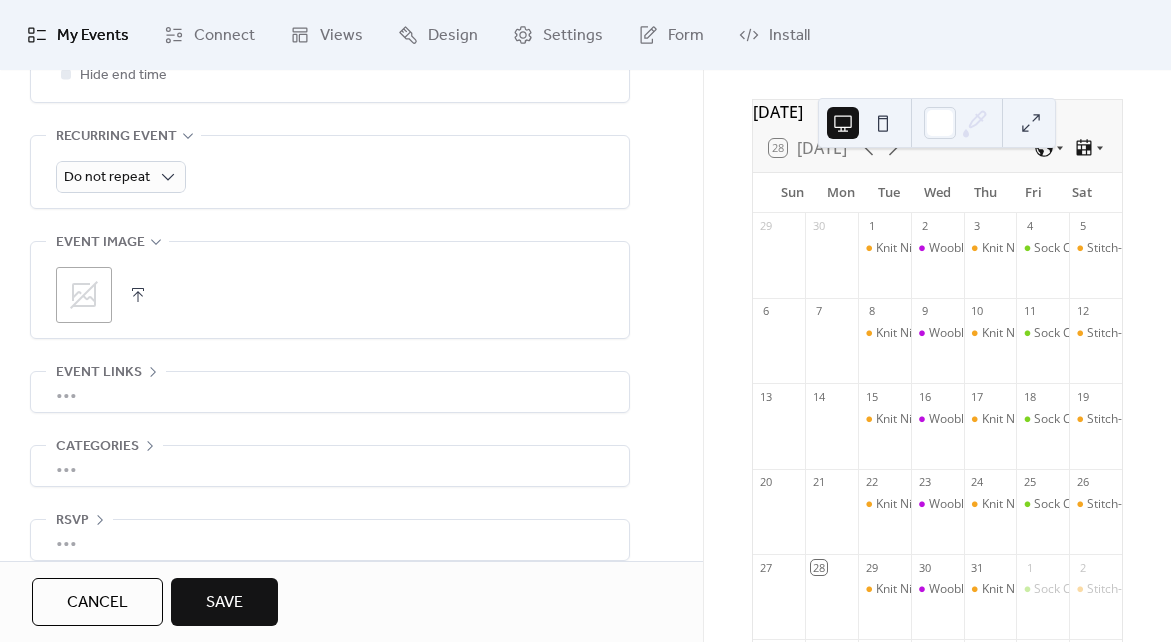 click on "•••" at bounding box center [330, 392] 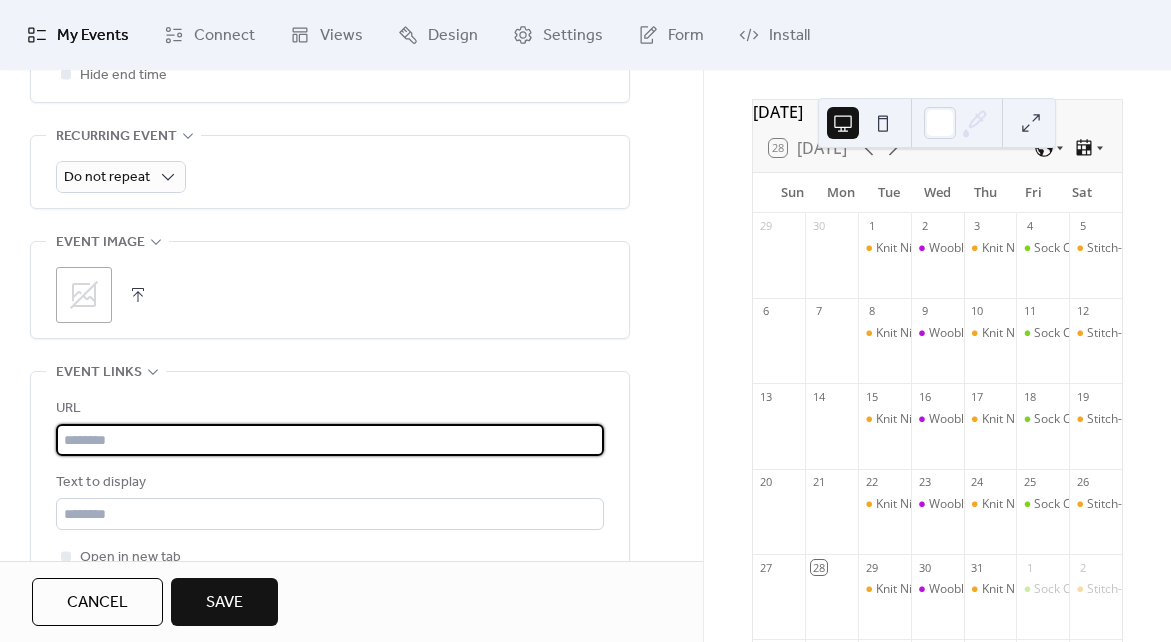 click at bounding box center [330, 440] 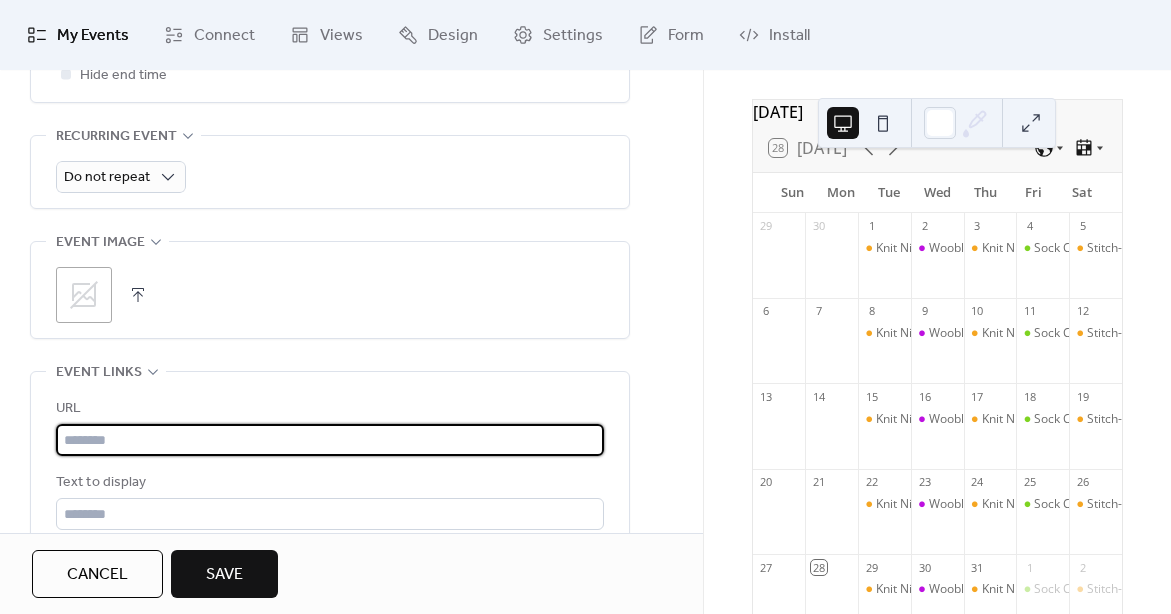 click 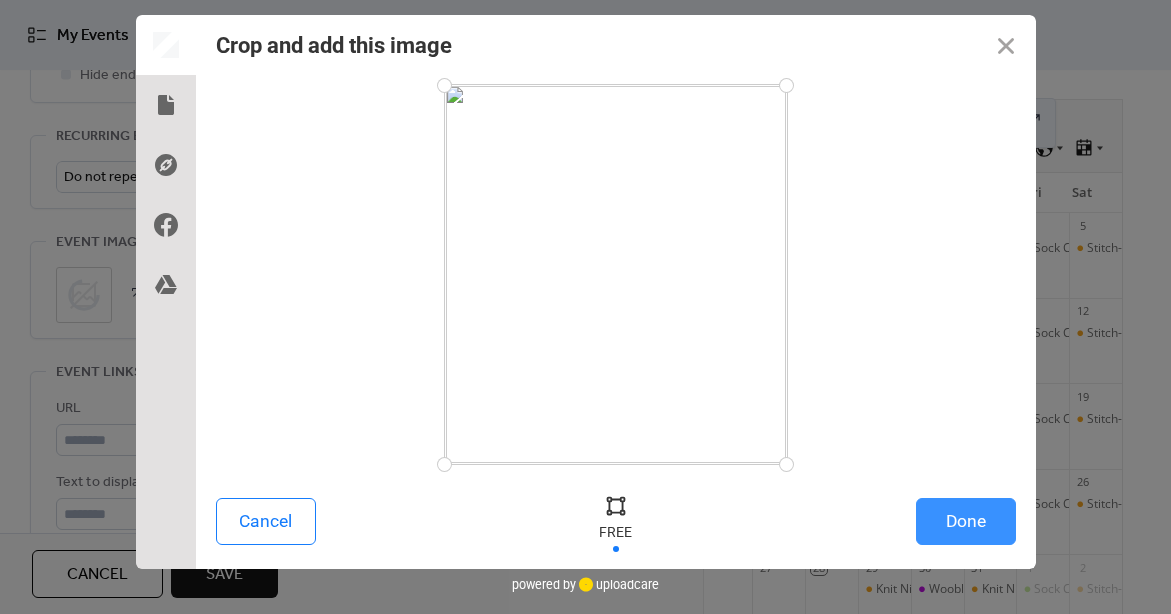 click on "Done" at bounding box center (966, 521) 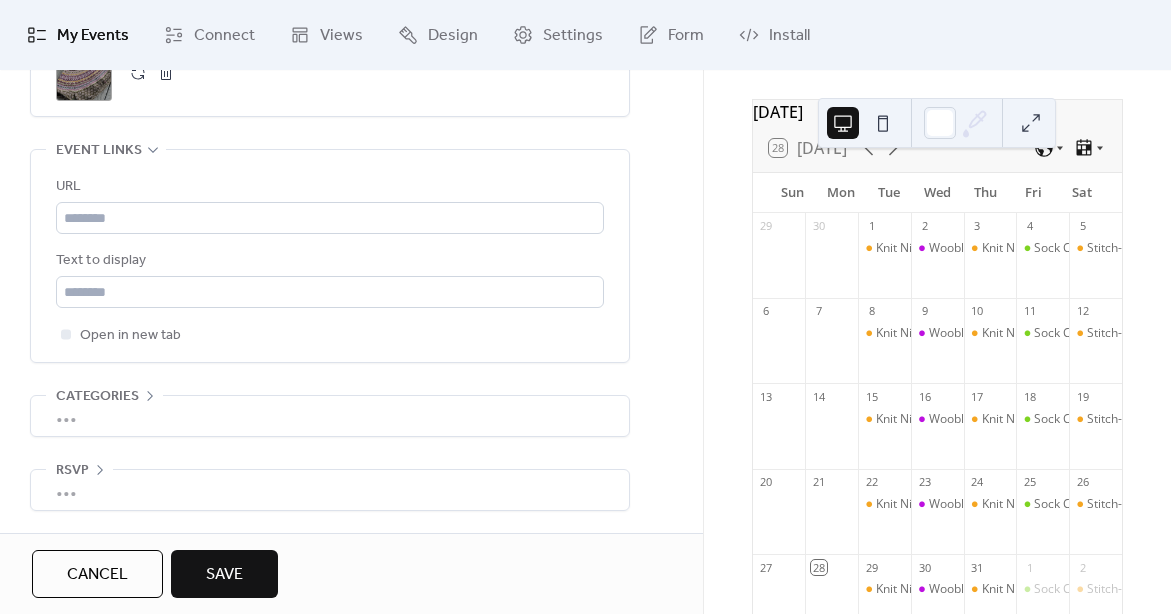 scroll, scrollTop: 1118, scrollLeft: 0, axis: vertical 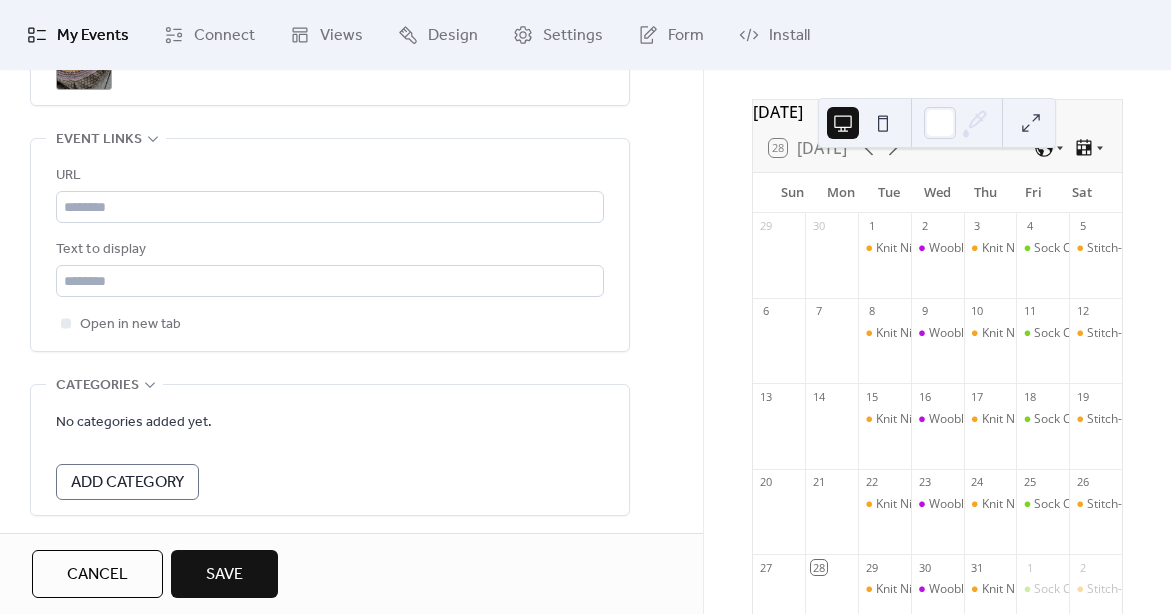 click 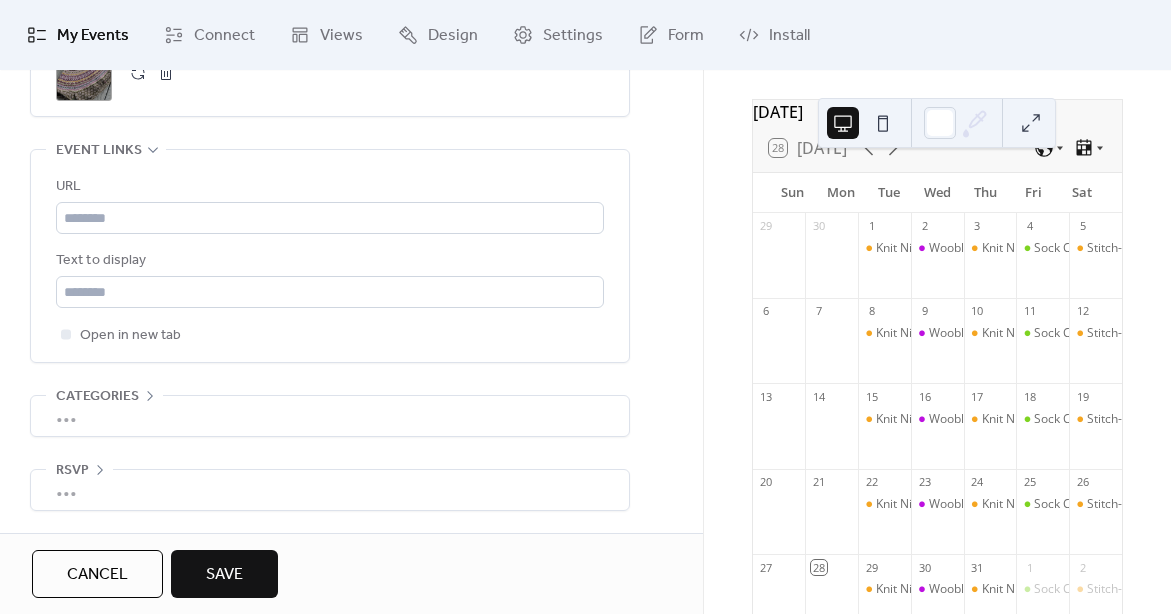 click 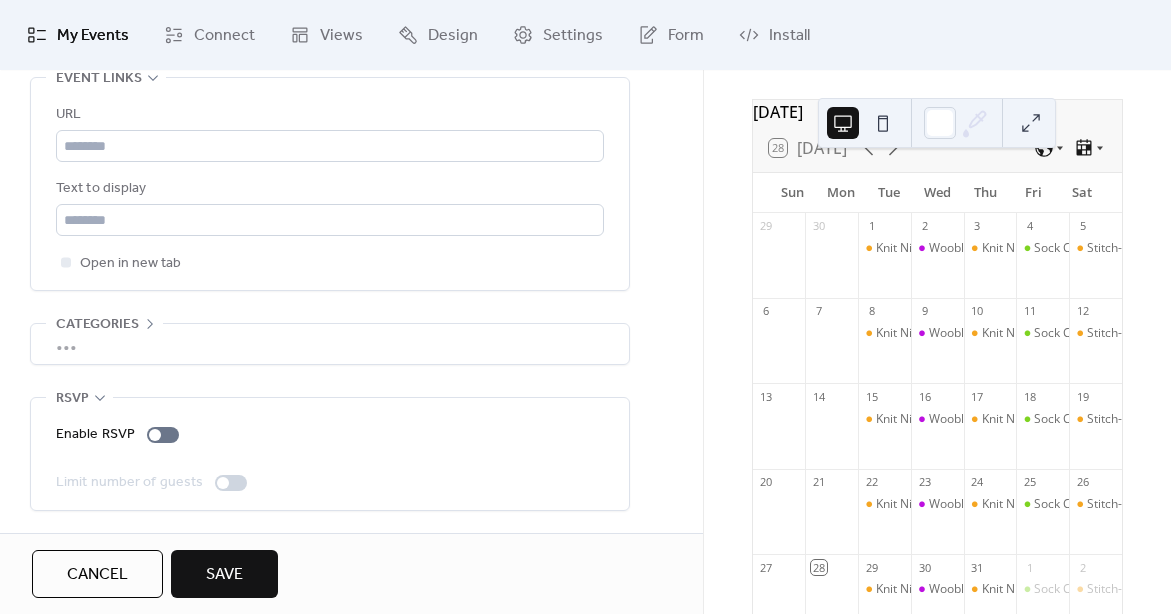 scroll, scrollTop: 1190, scrollLeft: 0, axis: vertical 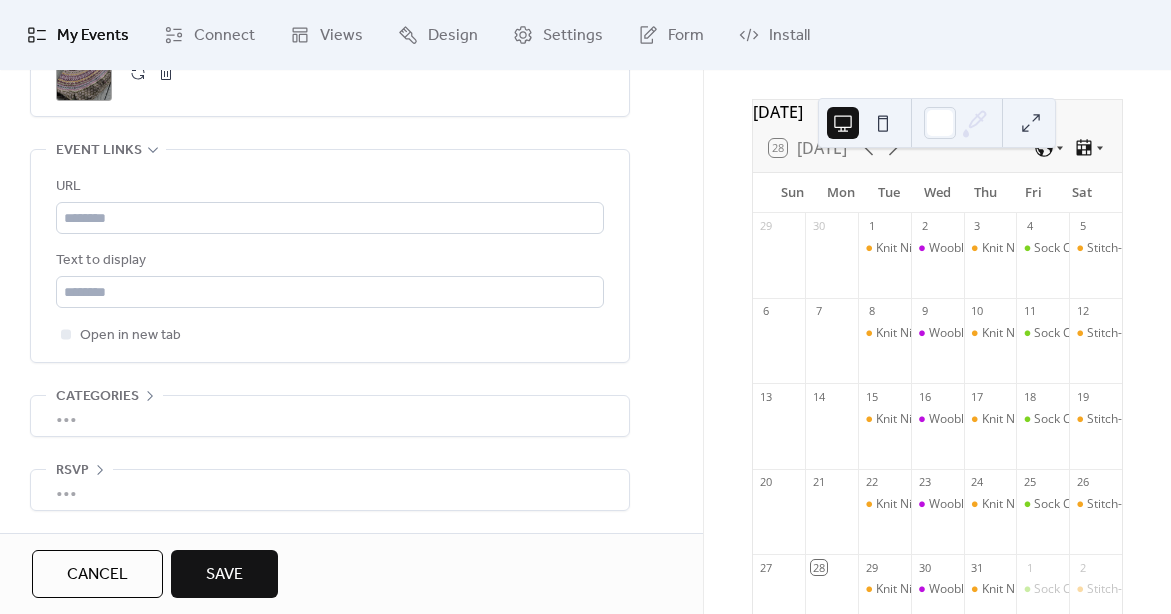 click on "Save" at bounding box center (224, 575) 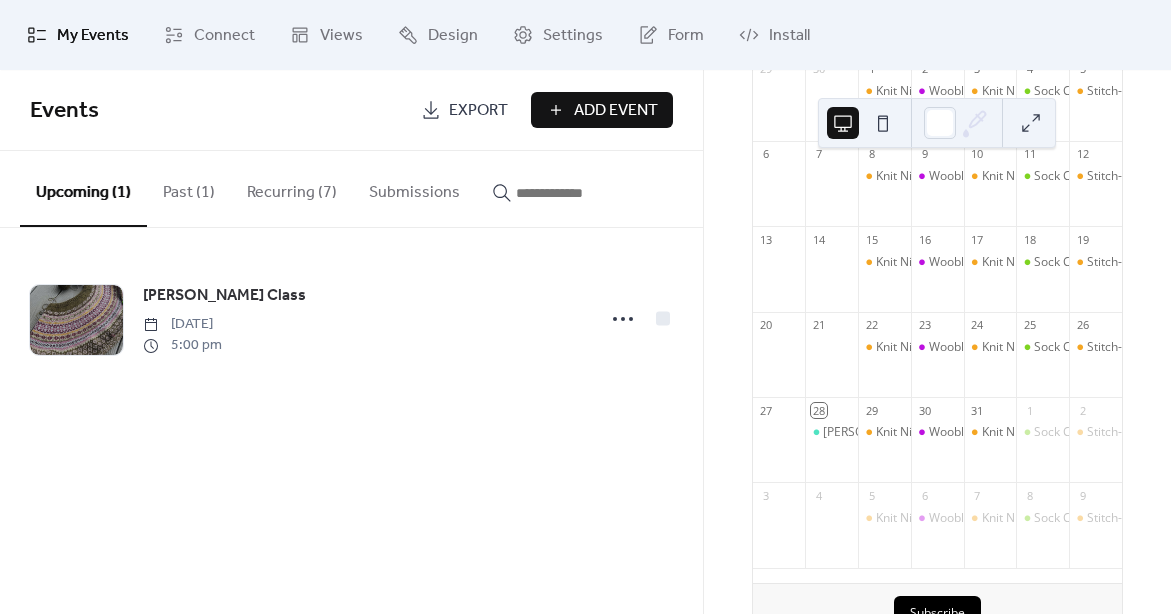 scroll, scrollTop: 249, scrollLeft: 0, axis: vertical 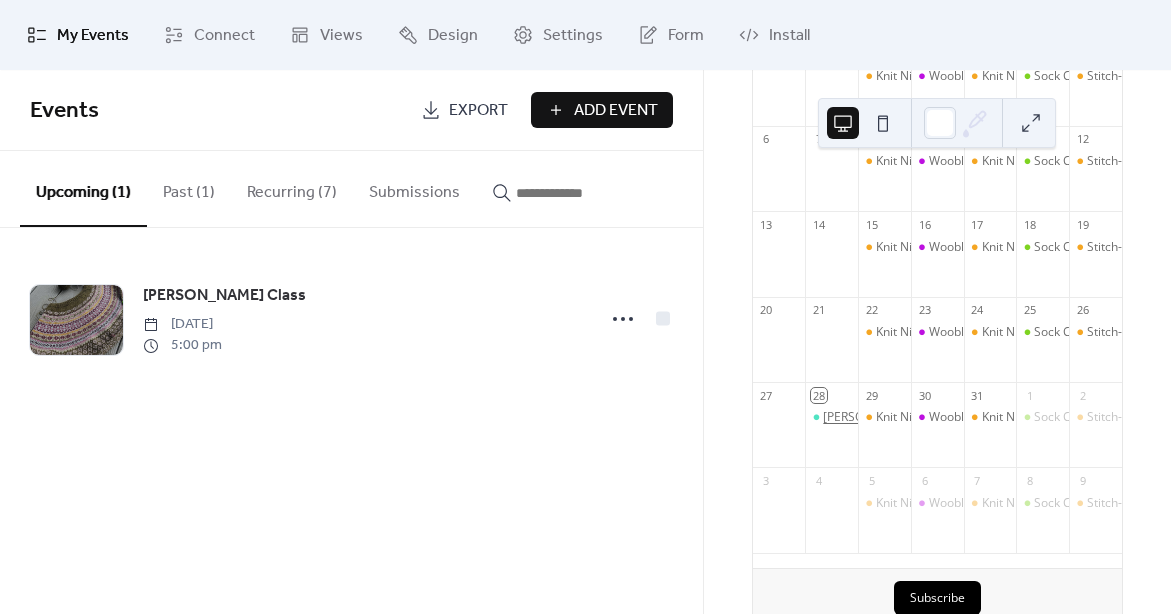 click on "[PERSON_NAME] Class" at bounding box center [886, 417] 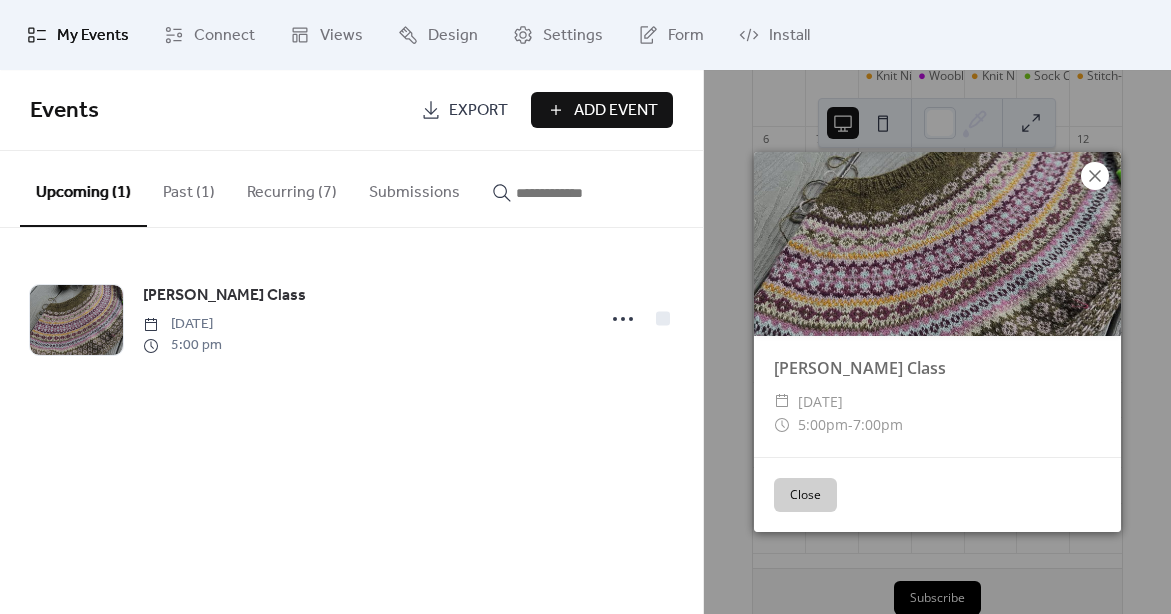 click 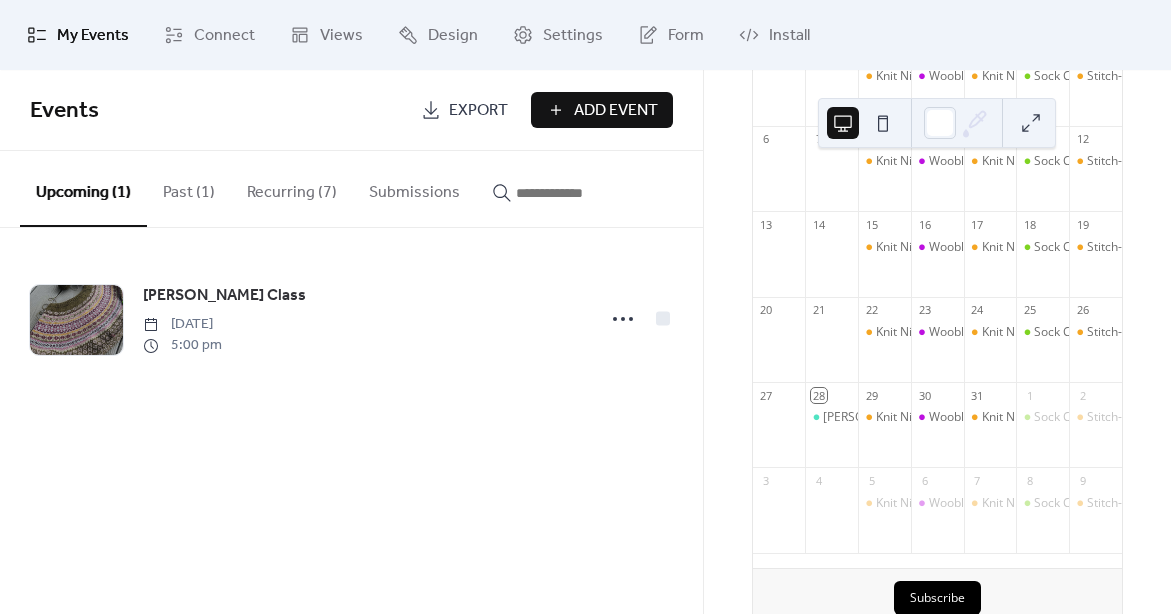 click on "Past (1)" at bounding box center [189, 188] 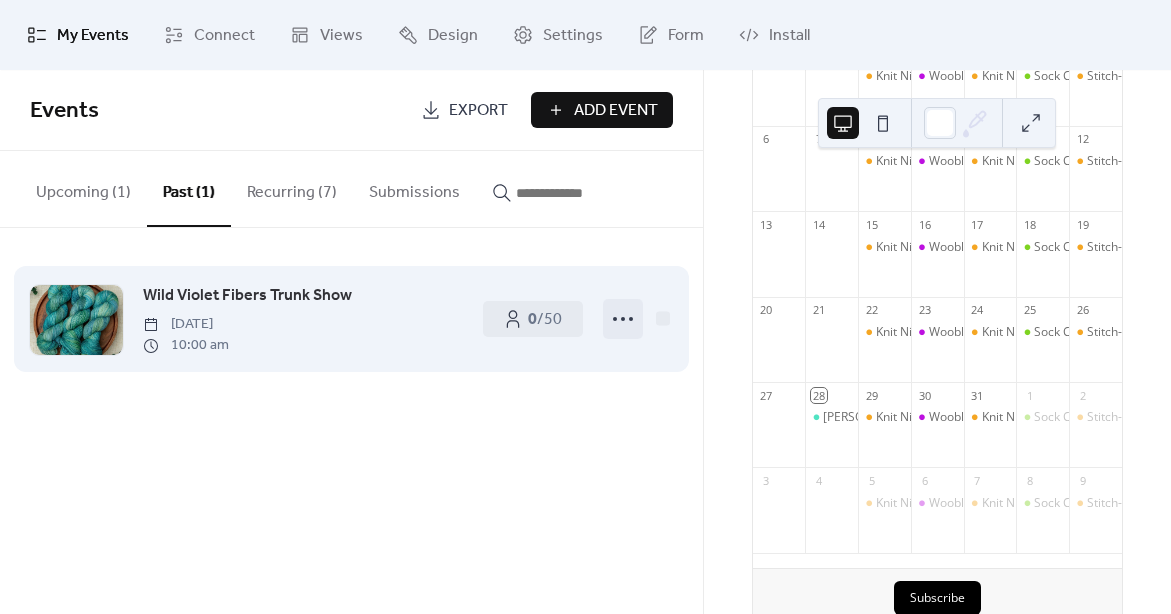 click 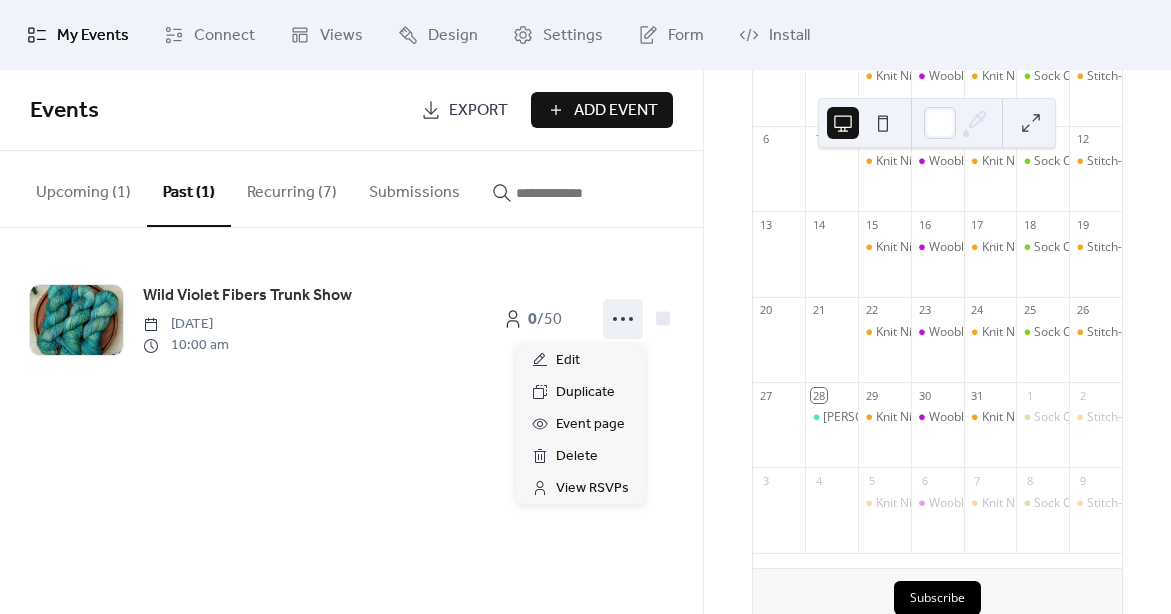 click on "Recurring (7)" at bounding box center [292, 188] 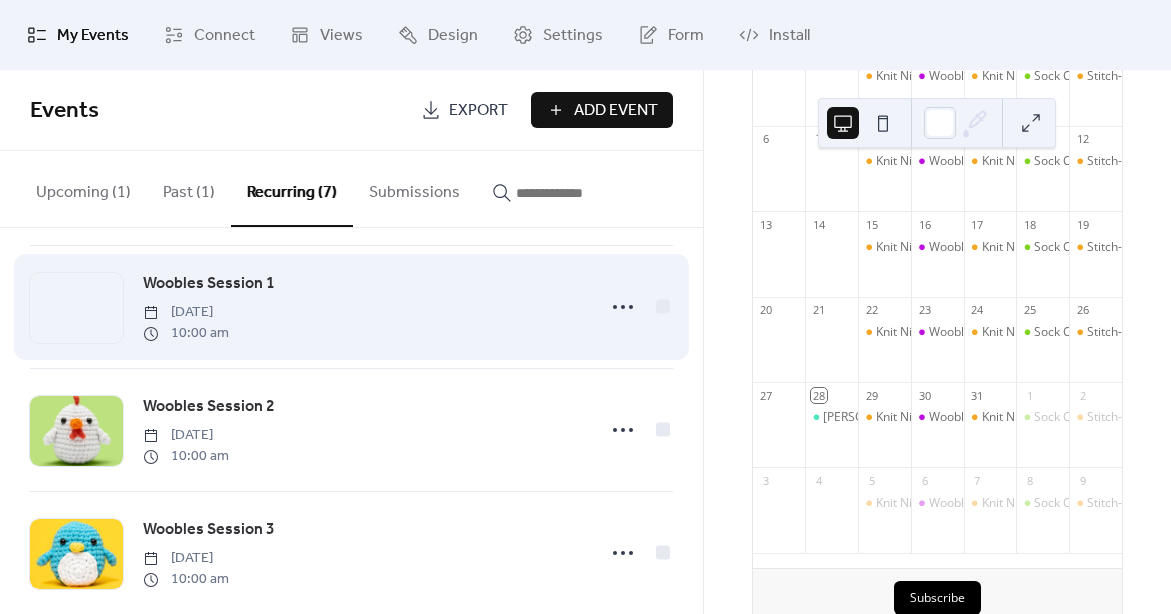 scroll, scrollTop: 506, scrollLeft: 0, axis: vertical 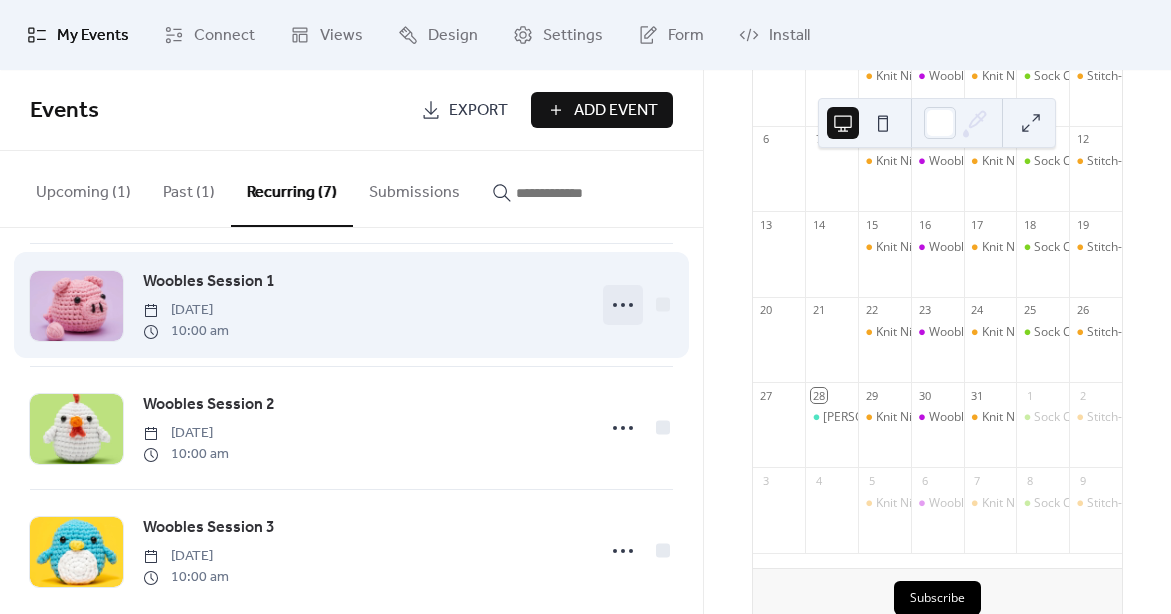 click 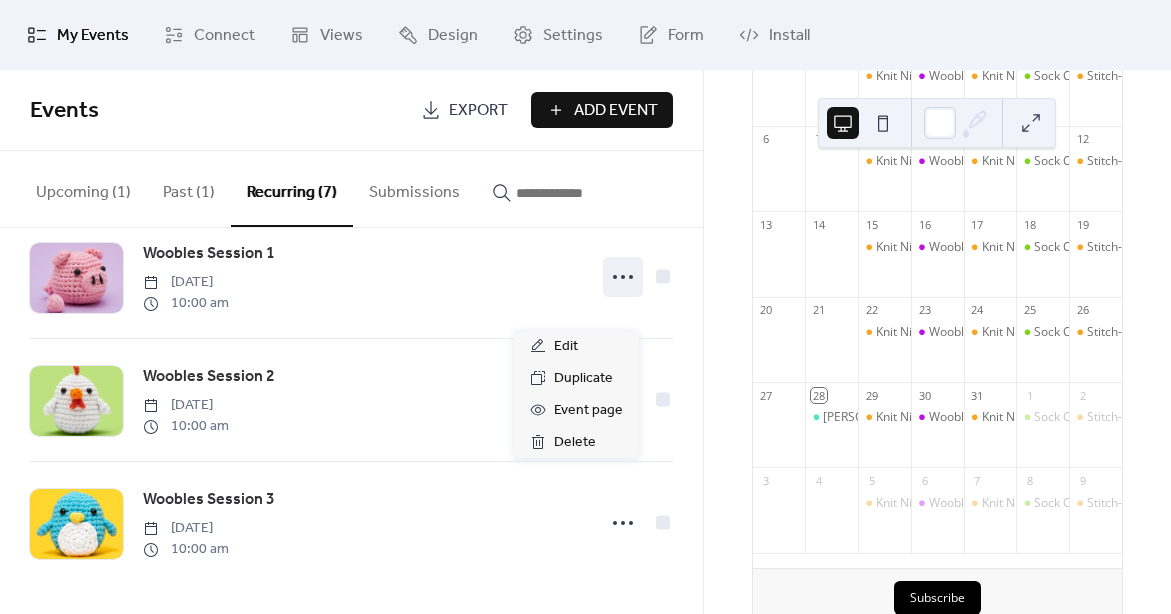 scroll, scrollTop: 535, scrollLeft: 0, axis: vertical 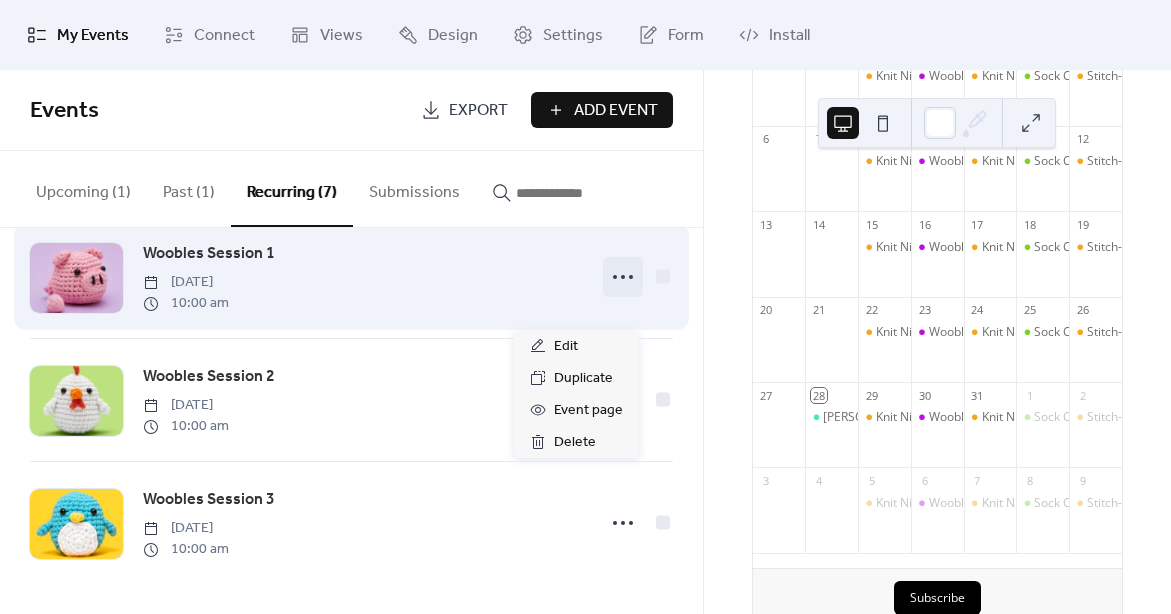 click 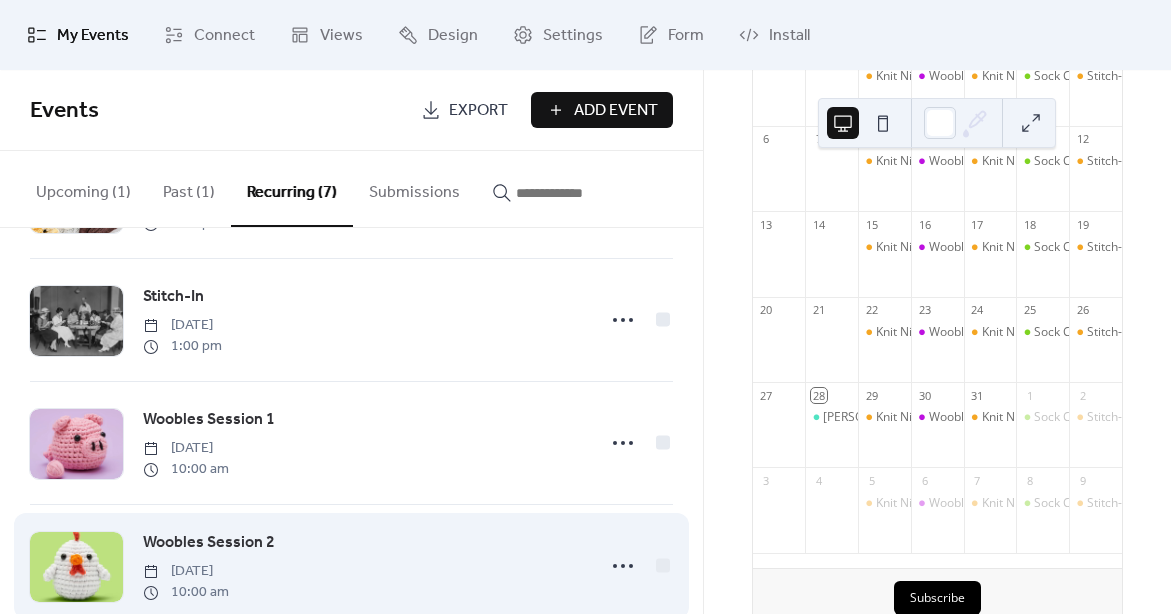 scroll, scrollTop: 333, scrollLeft: 0, axis: vertical 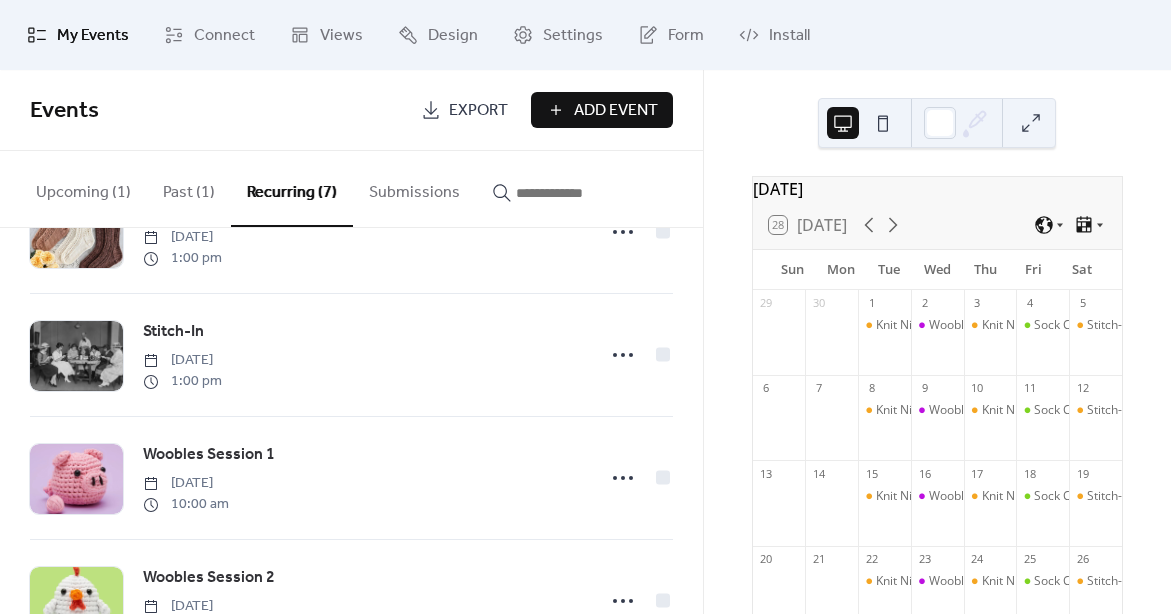 click on "Upcoming (1)" at bounding box center (83, 188) 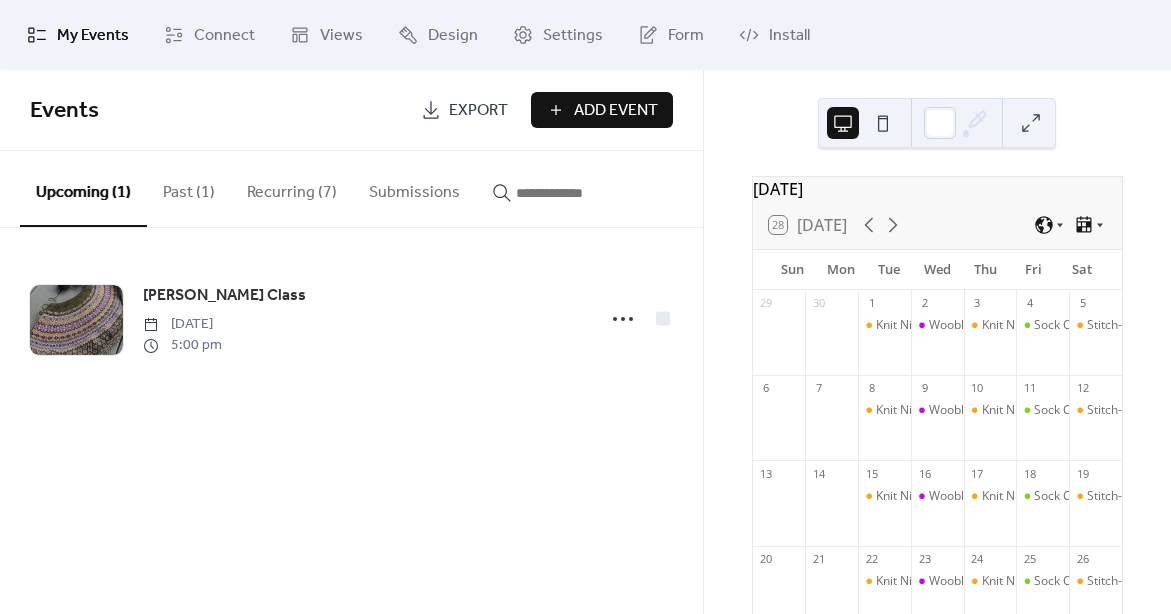 click on "Add Event" at bounding box center [616, 111] 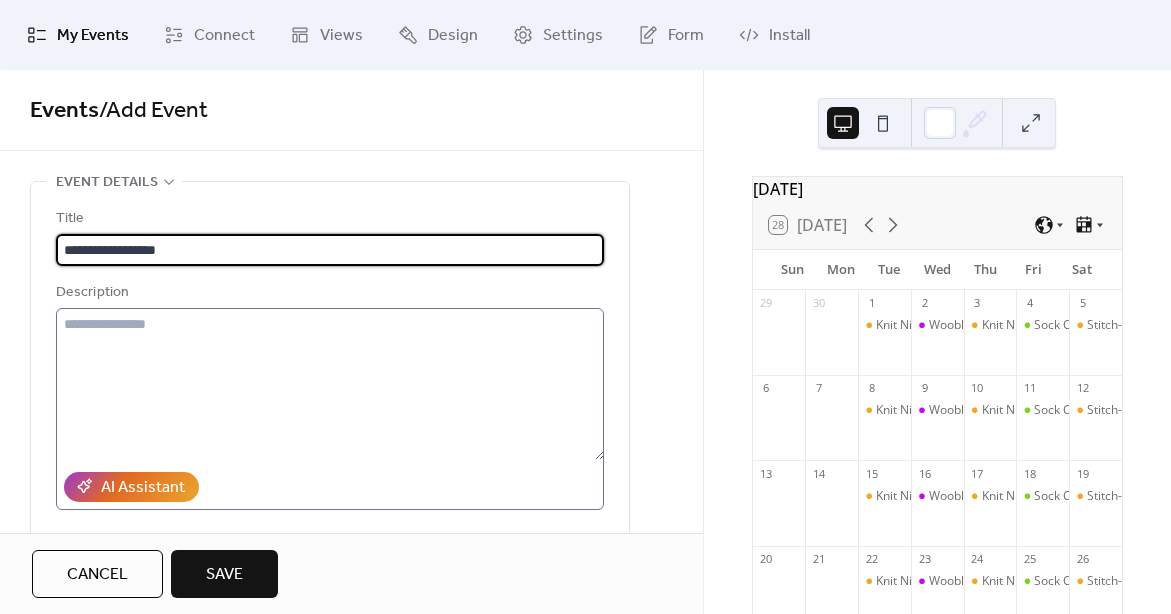 type on "**********" 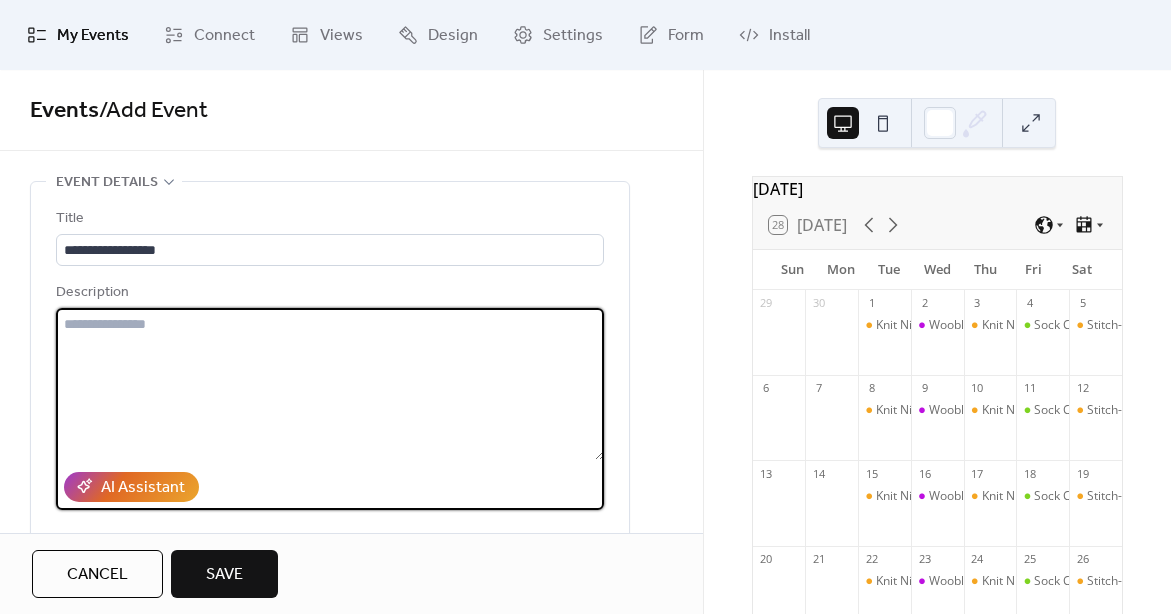click at bounding box center [330, 384] 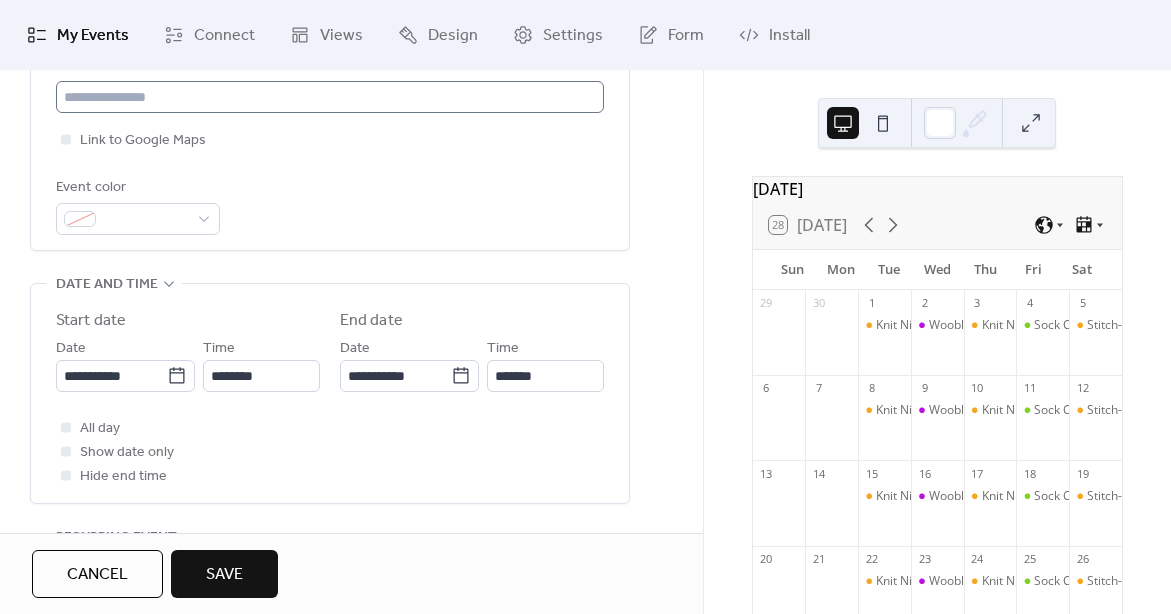 scroll, scrollTop: 485, scrollLeft: 0, axis: vertical 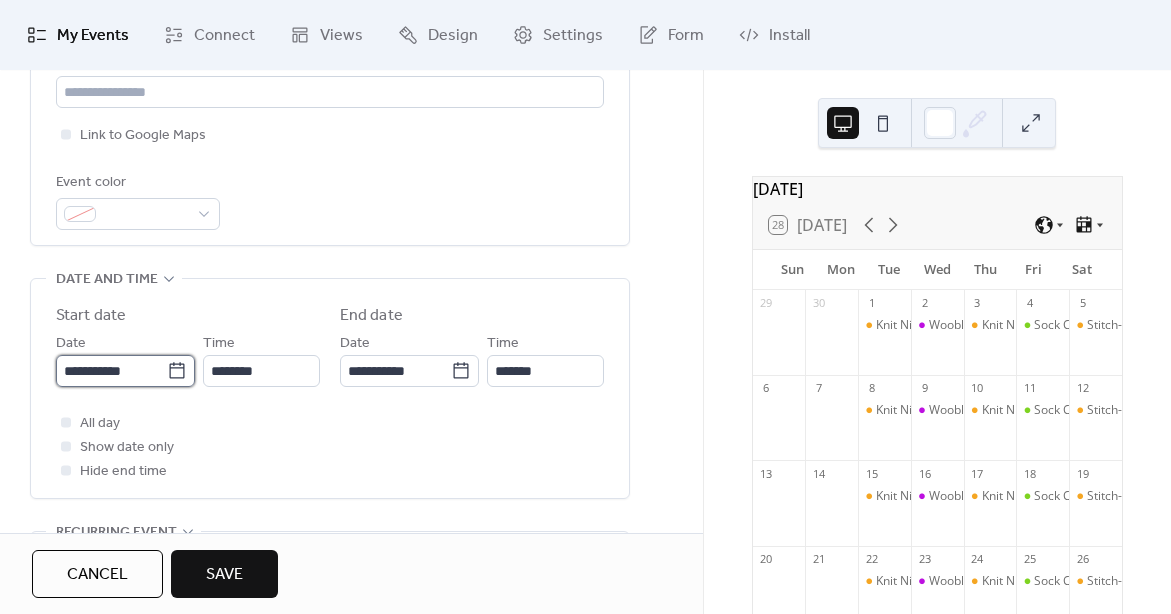 click on "**********" at bounding box center (111, 371) 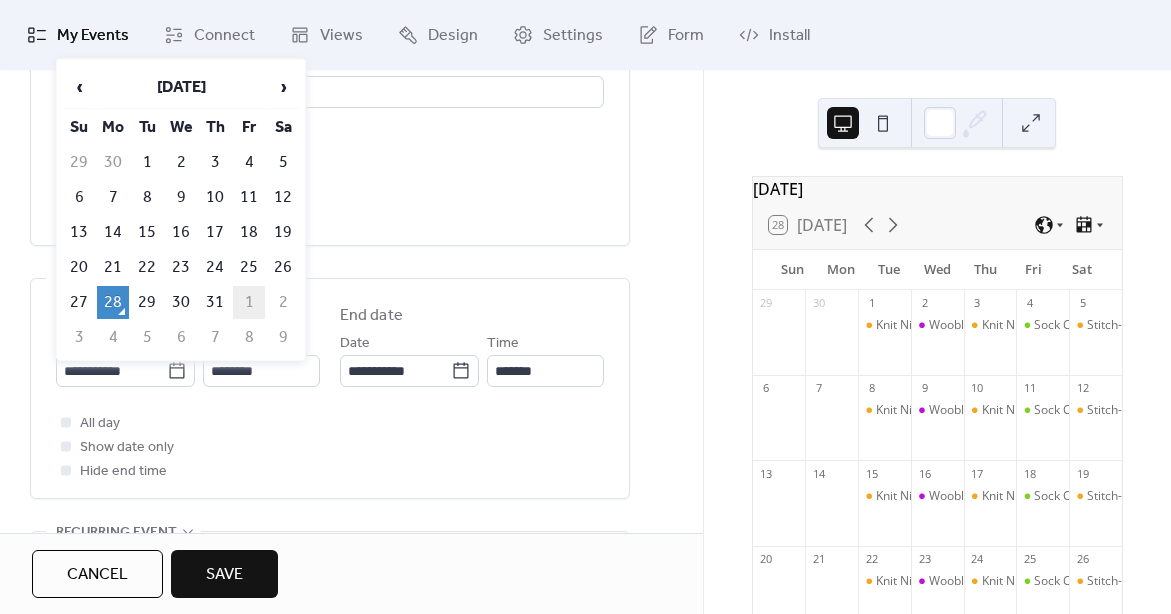 click on "1" at bounding box center (249, 302) 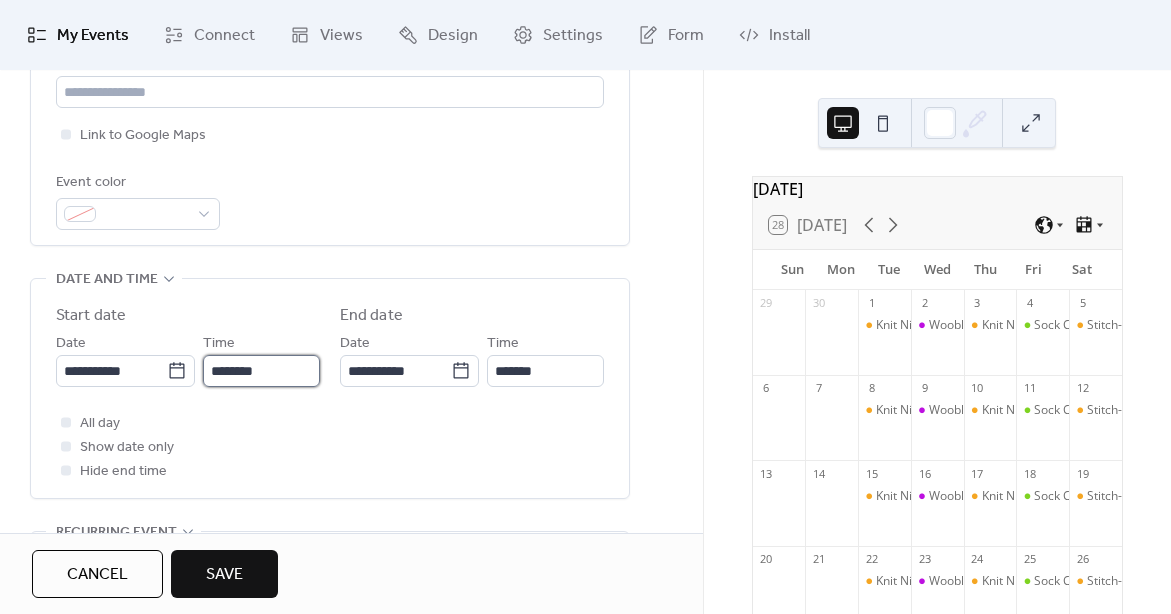 click on "********" at bounding box center [261, 371] 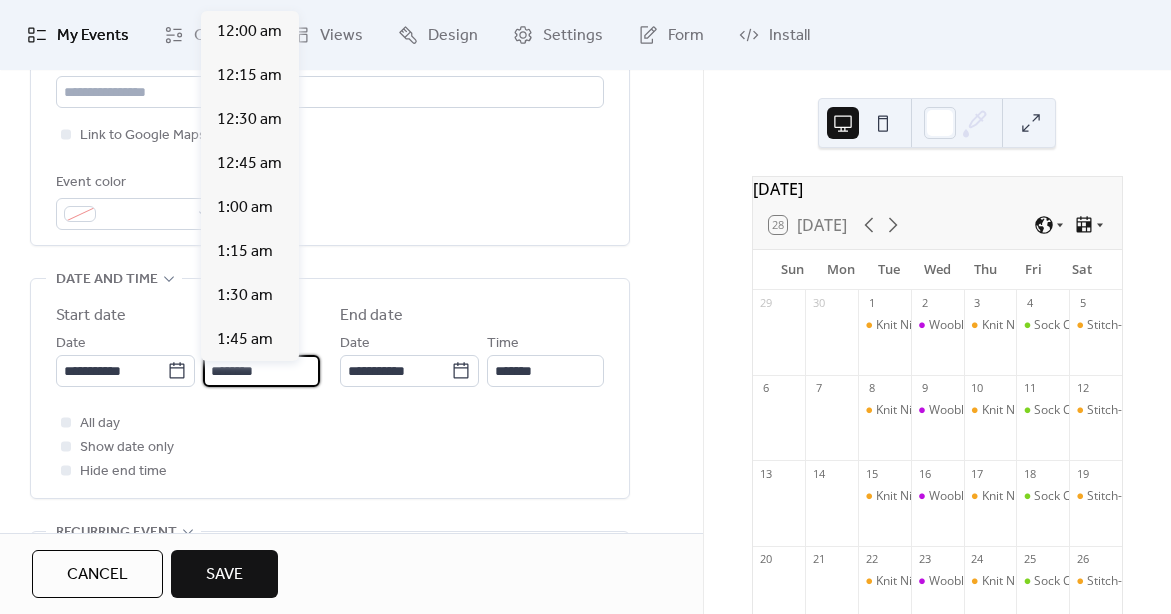 scroll, scrollTop: 2112, scrollLeft: 0, axis: vertical 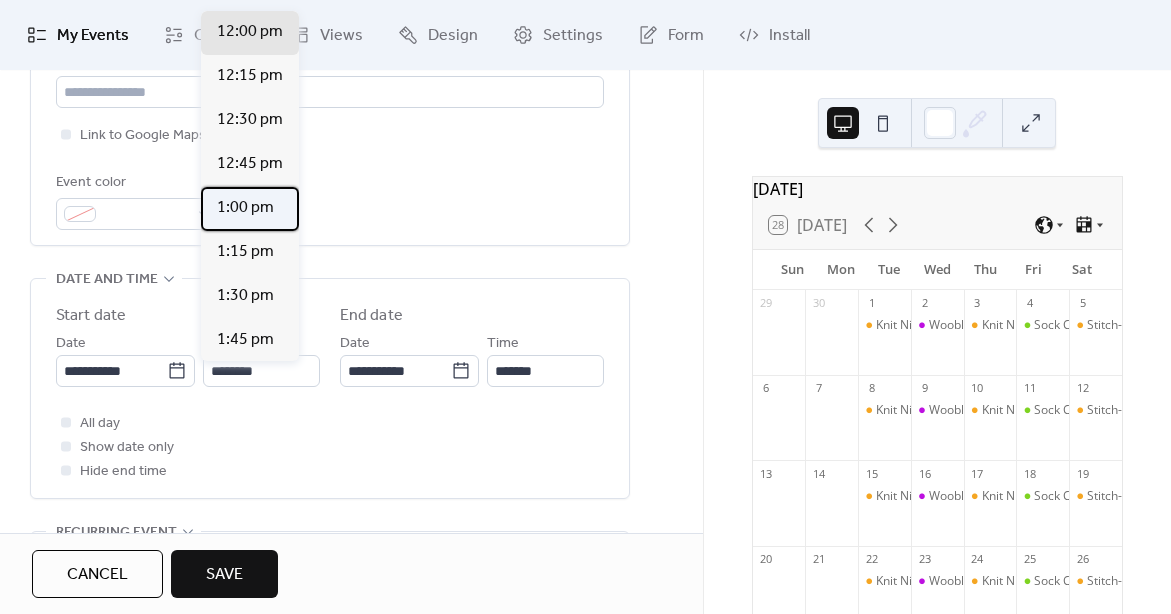 click on "1:00 pm" at bounding box center [245, 208] 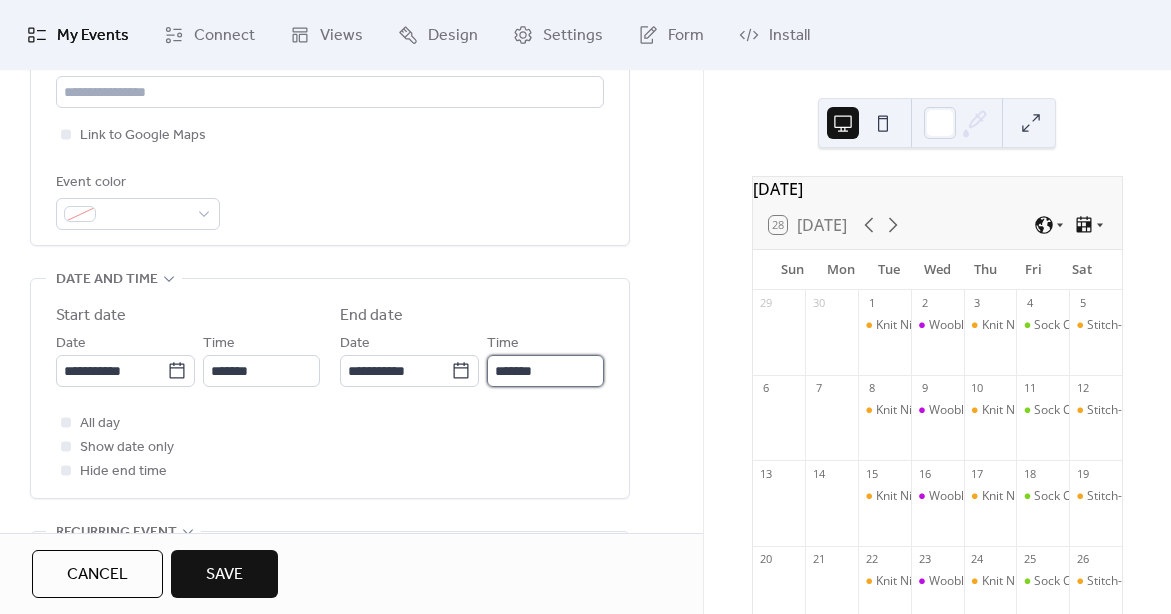 click on "*******" at bounding box center (545, 371) 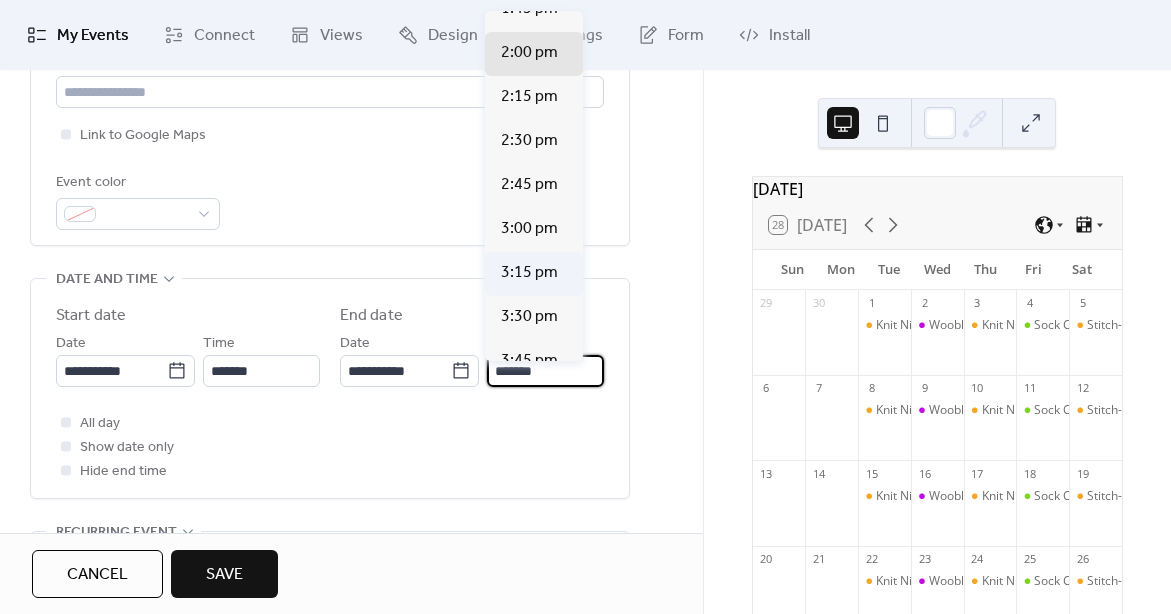 scroll, scrollTop: 122, scrollLeft: 0, axis: vertical 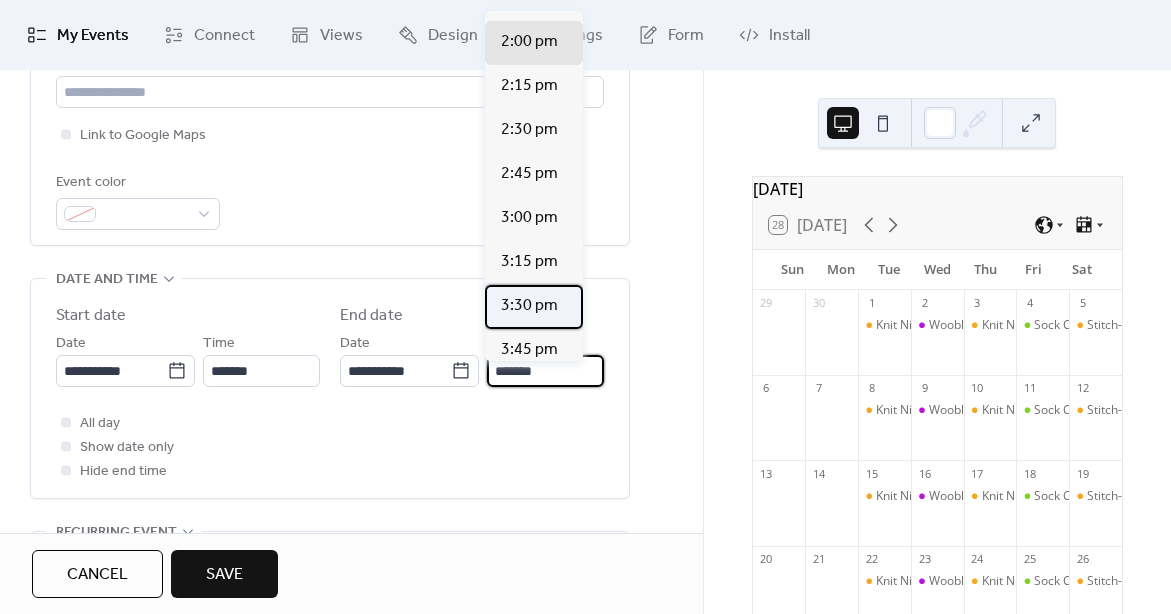 click on "3:30 pm" at bounding box center (529, 306) 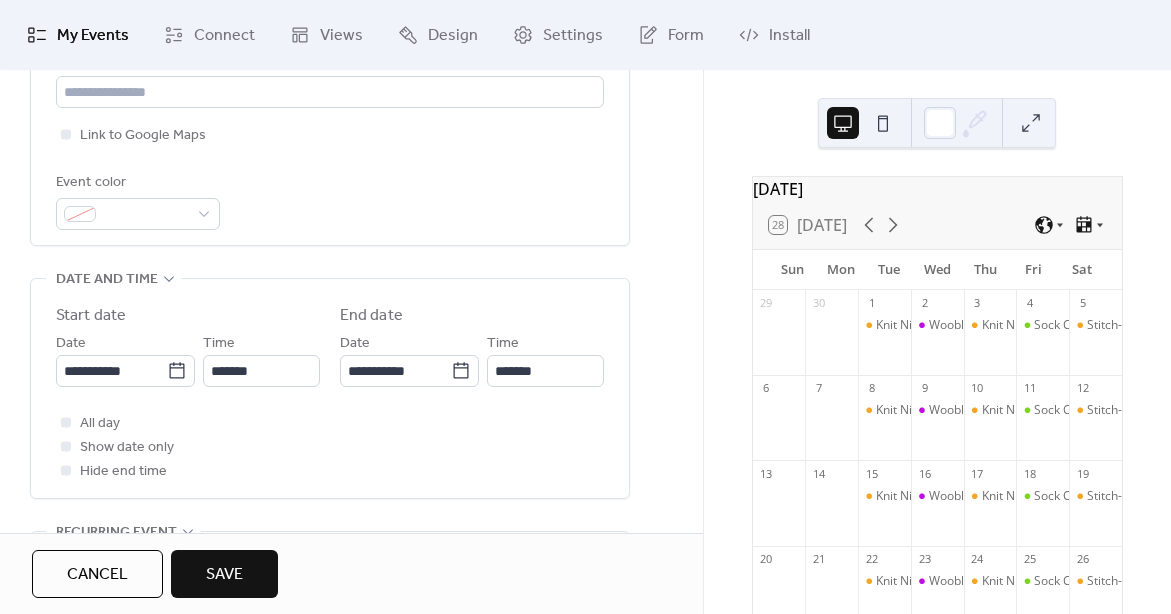 click on "All day Show date only Hide end time" at bounding box center (330, 447) 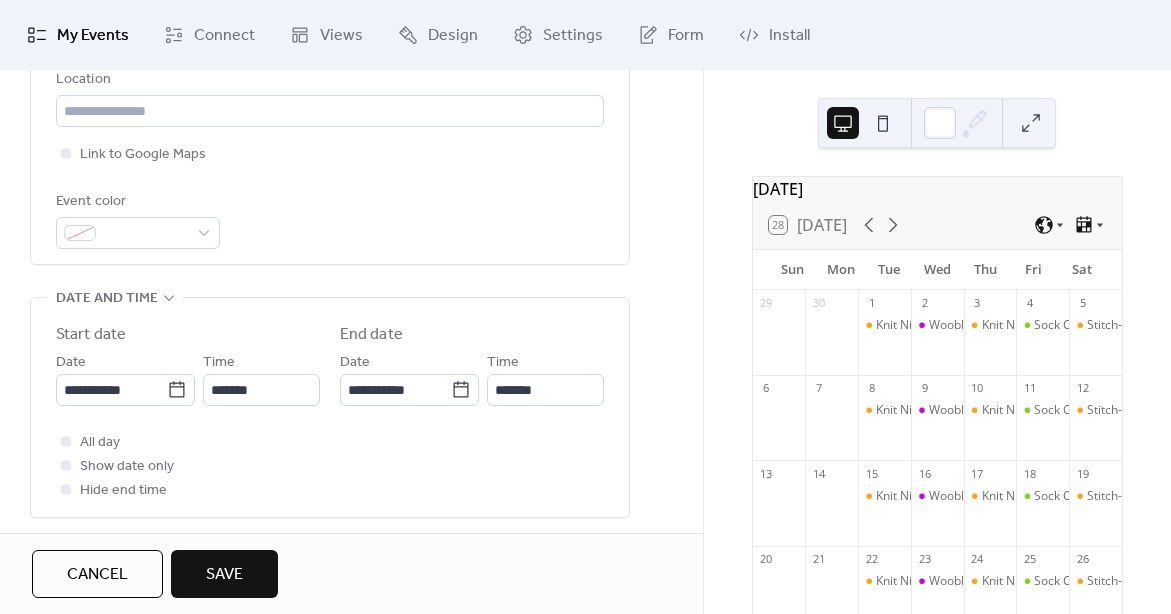 scroll, scrollTop: 467, scrollLeft: 0, axis: vertical 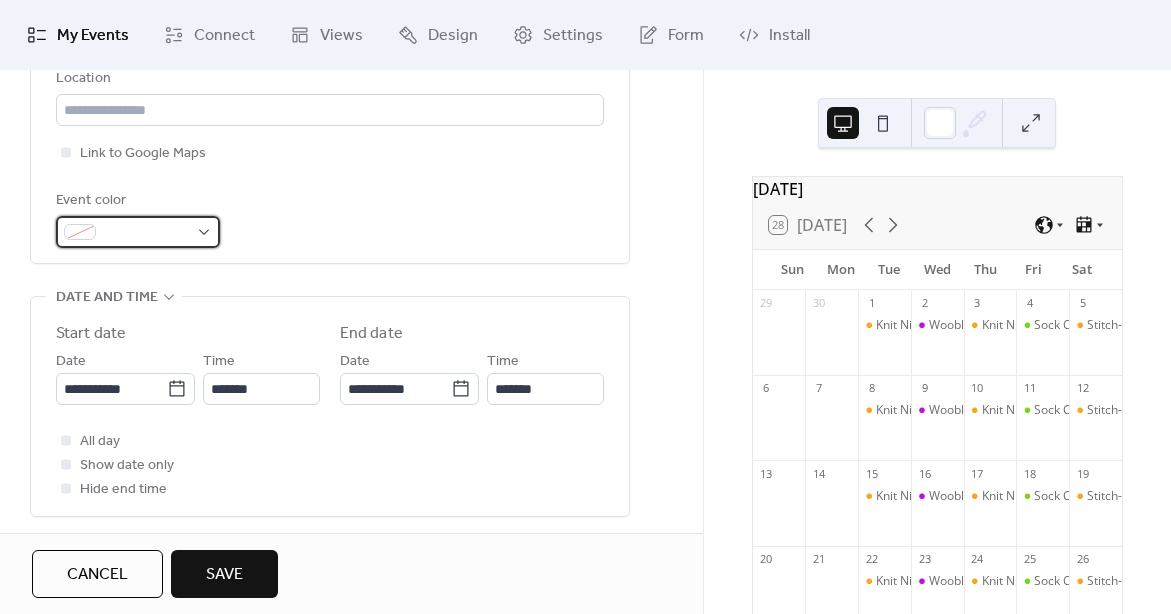 click at bounding box center (138, 232) 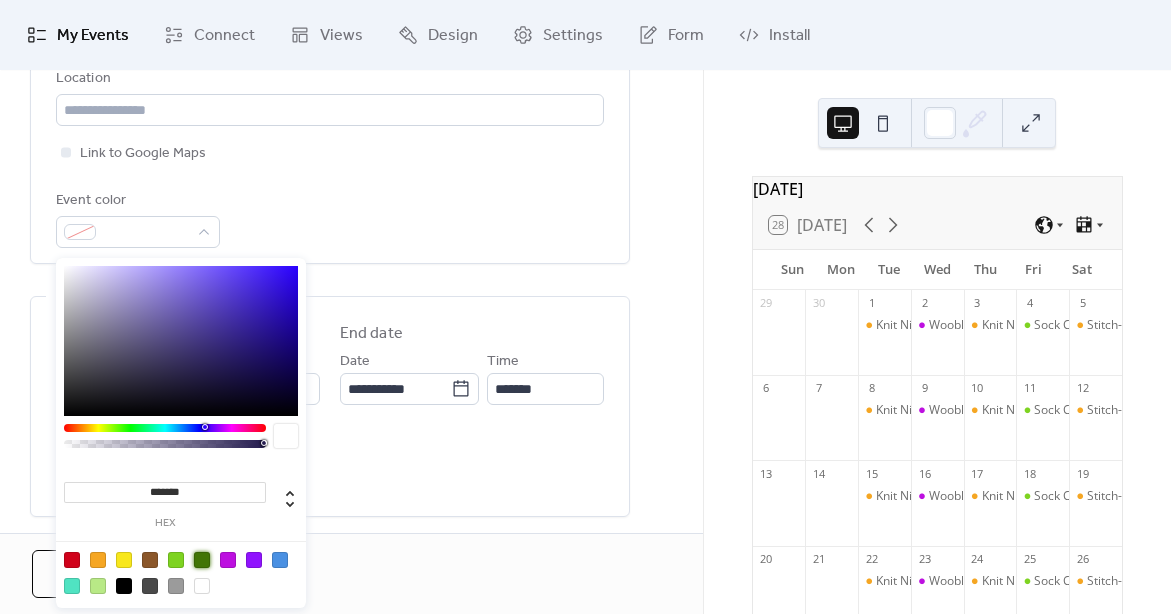click at bounding box center (202, 560) 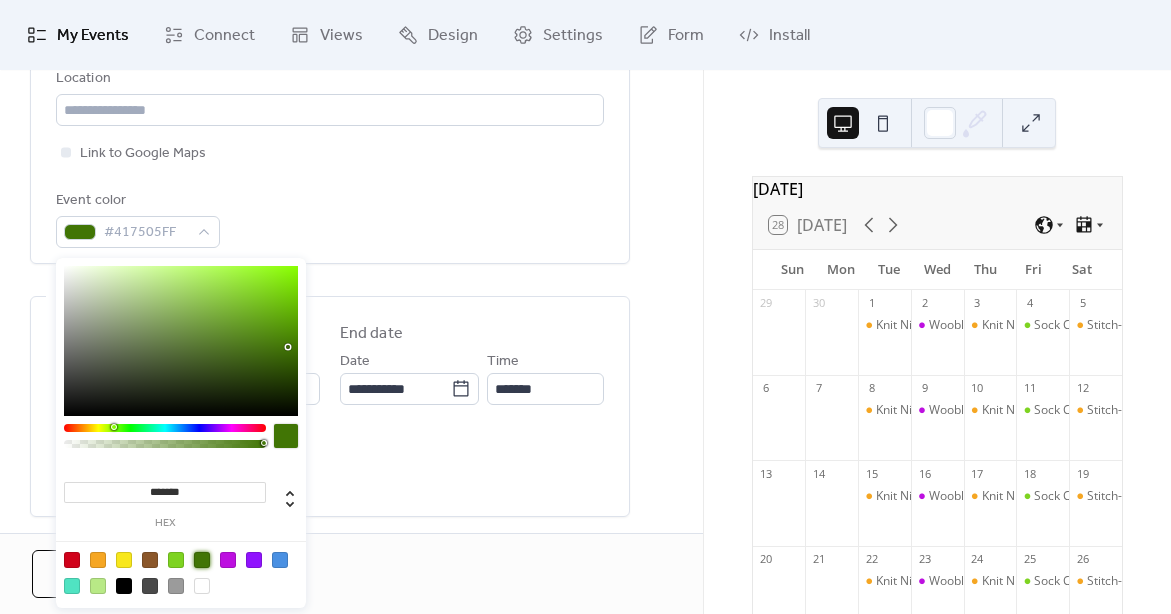 click on "Cancel Save" at bounding box center [351, 574] 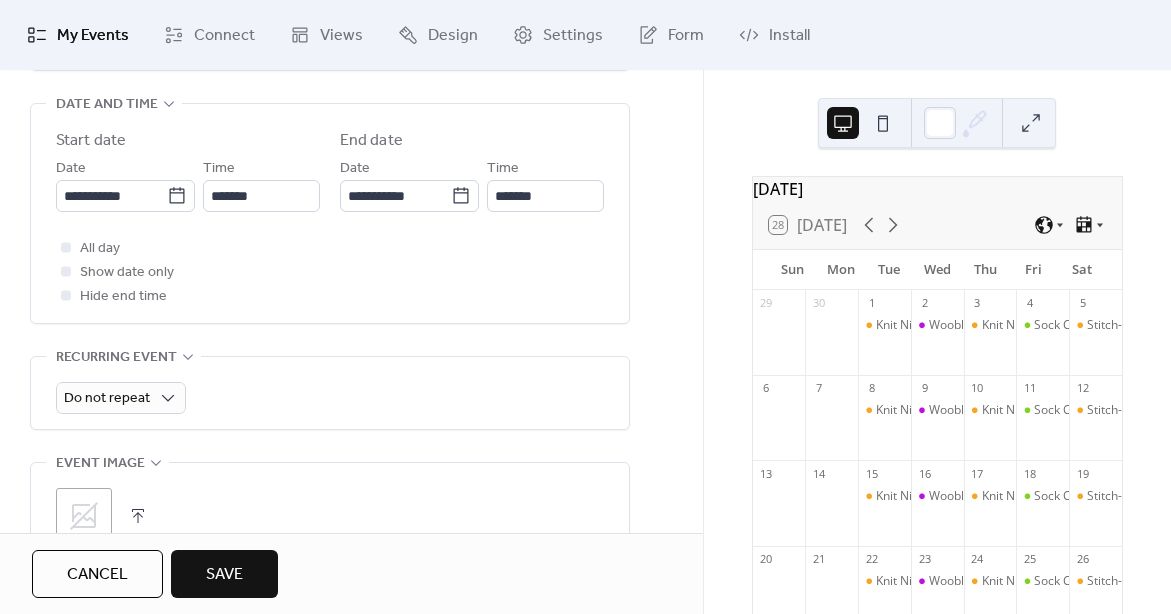 scroll, scrollTop: 664, scrollLeft: 0, axis: vertical 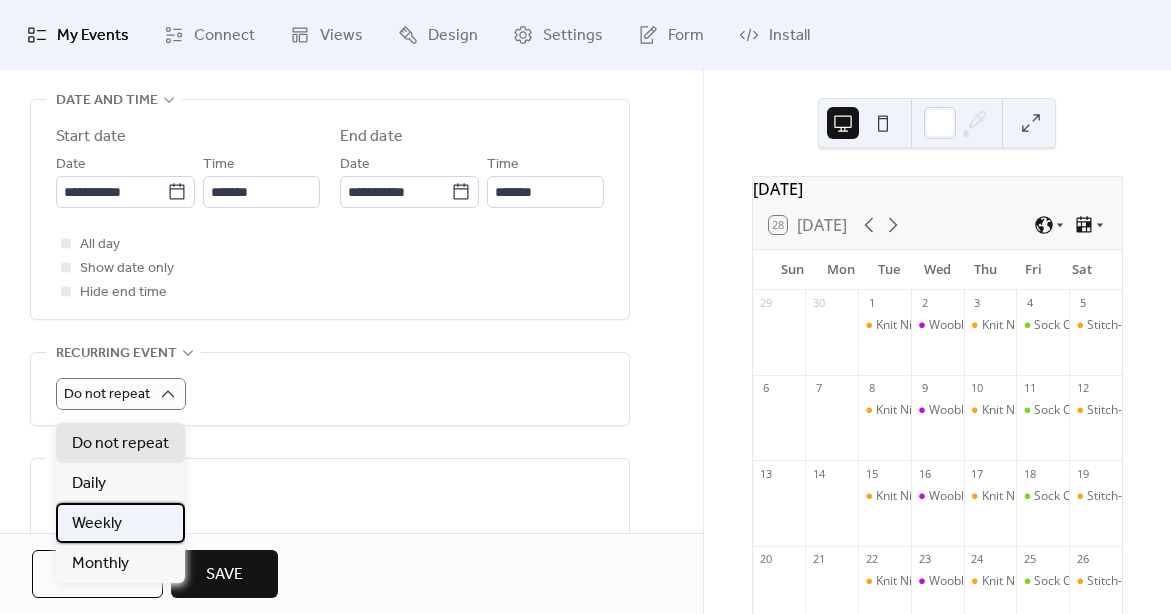 click on "Weekly" at bounding box center (97, 524) 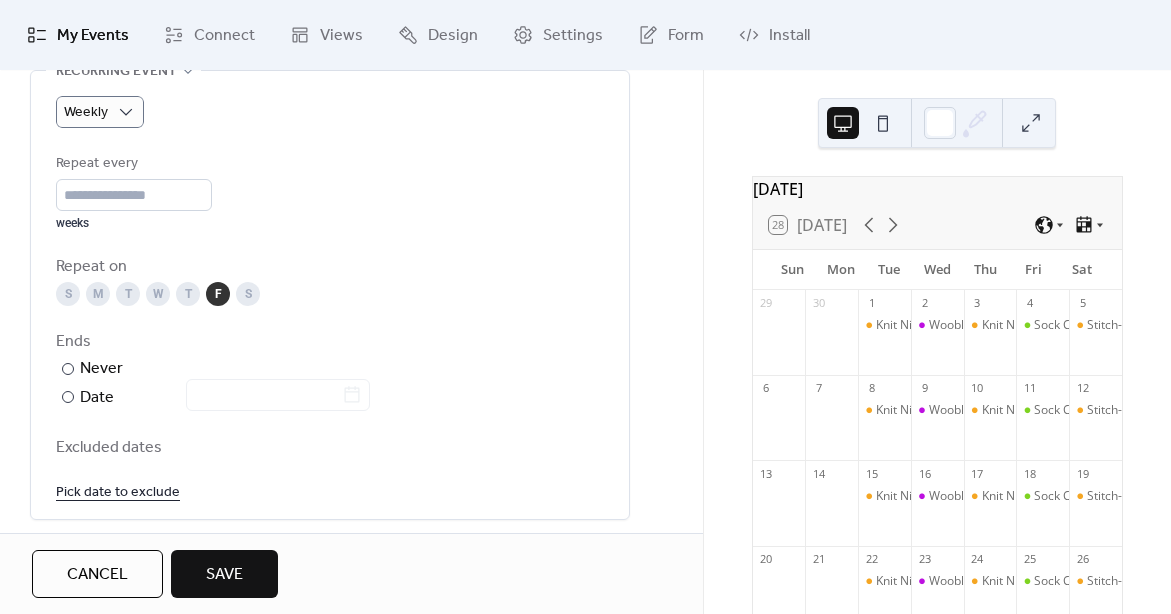 scroll, scrollTop: 960, scrollLeft: 0, axis: vertical 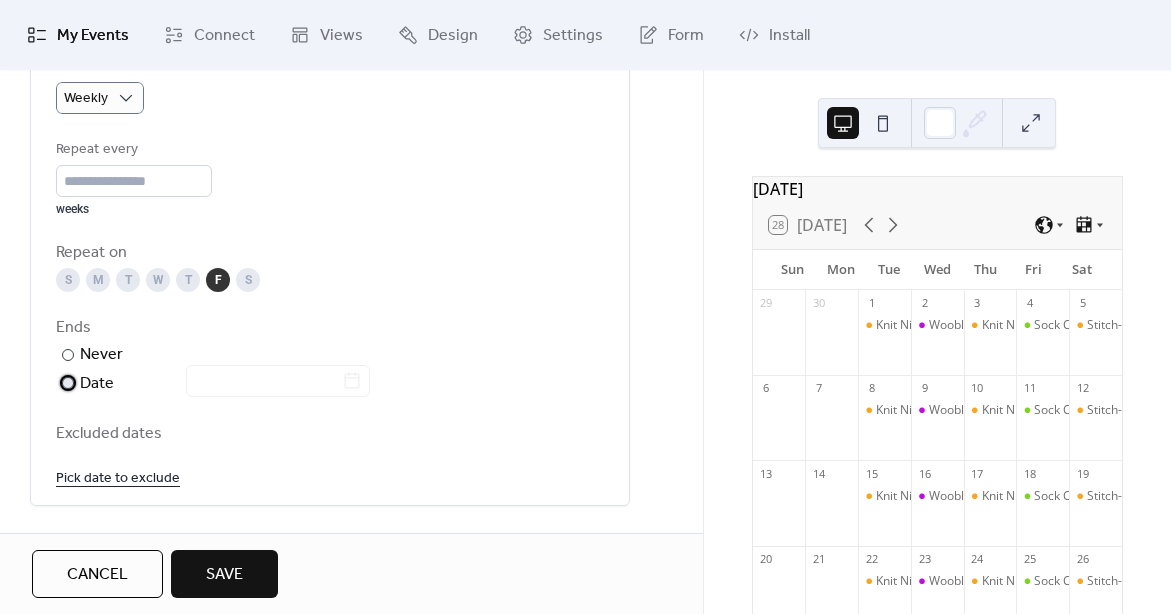 click at bounding box center [68, 383] 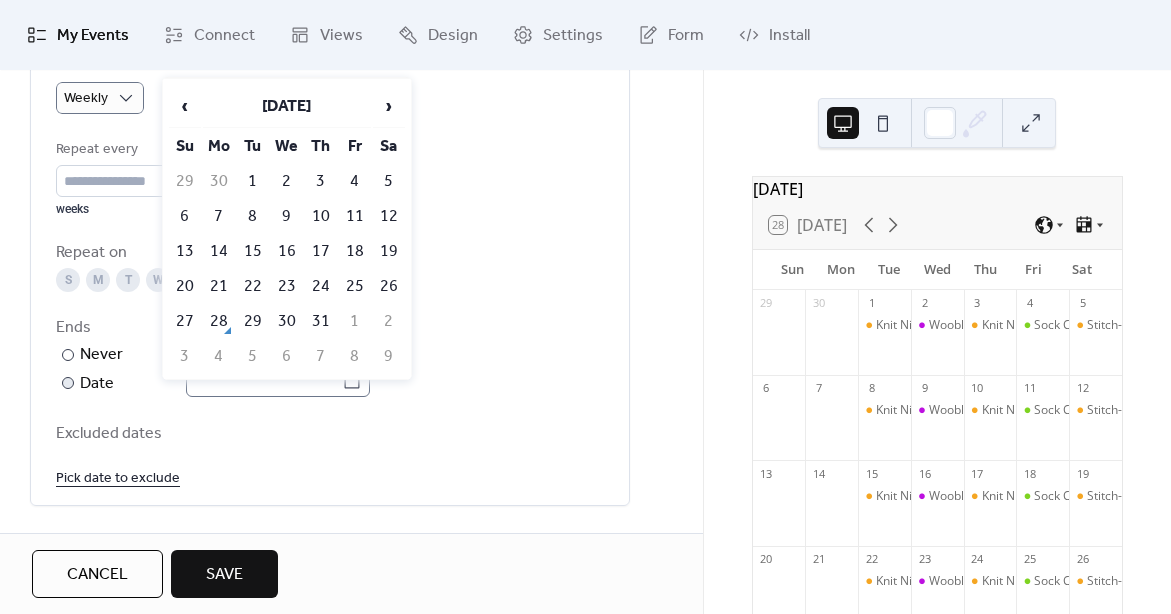 click 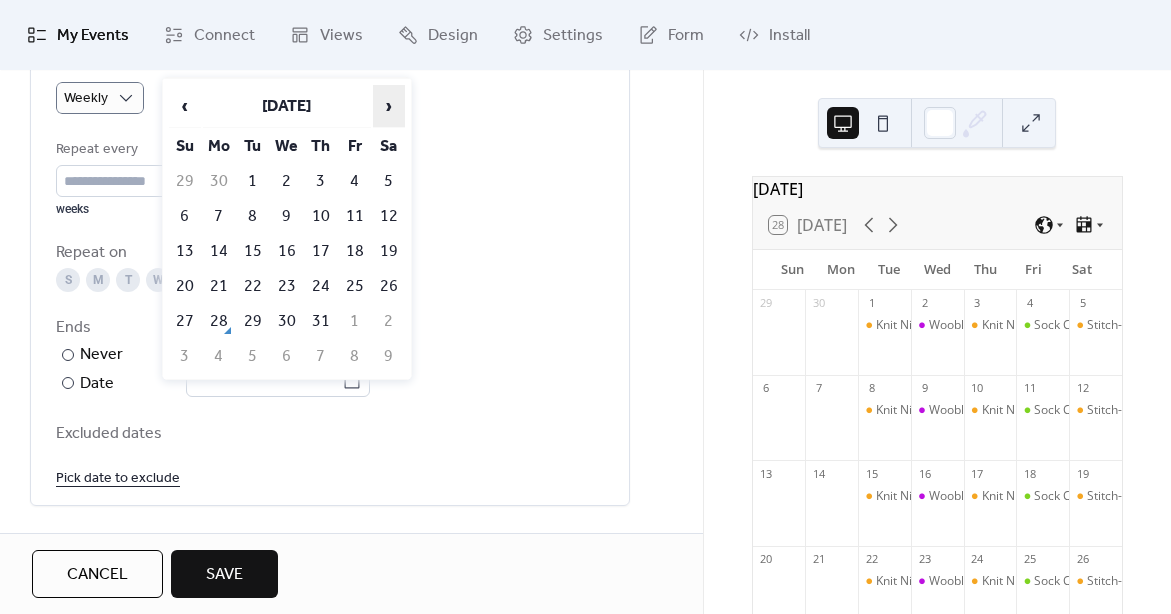 click on "›" at bounding box center (389, 106) 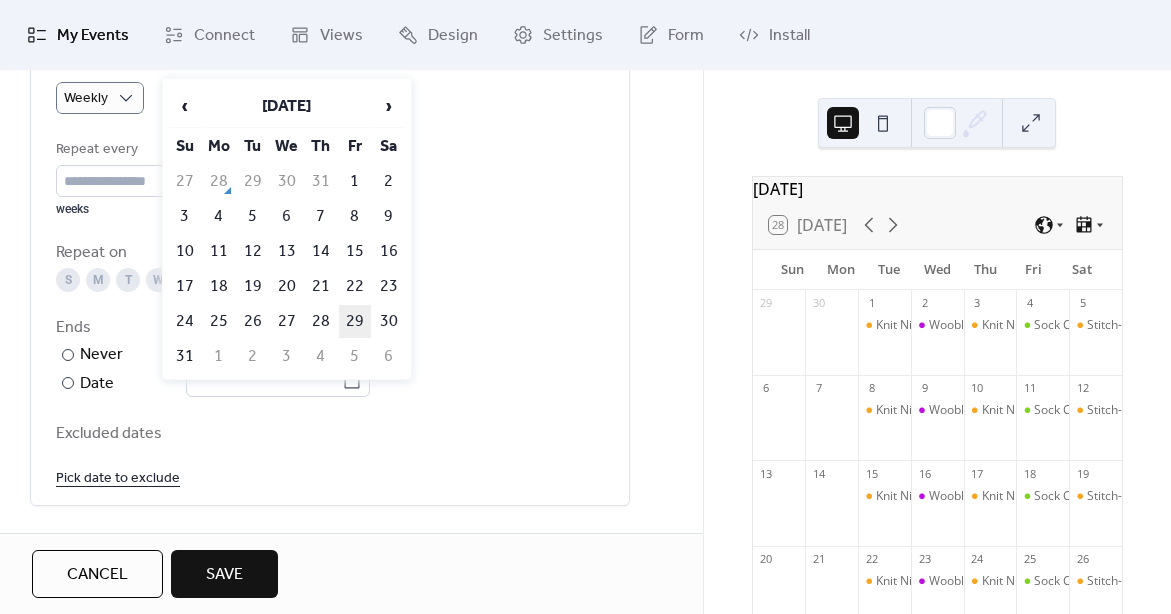 click on "29" at bounding box center (355, 321) 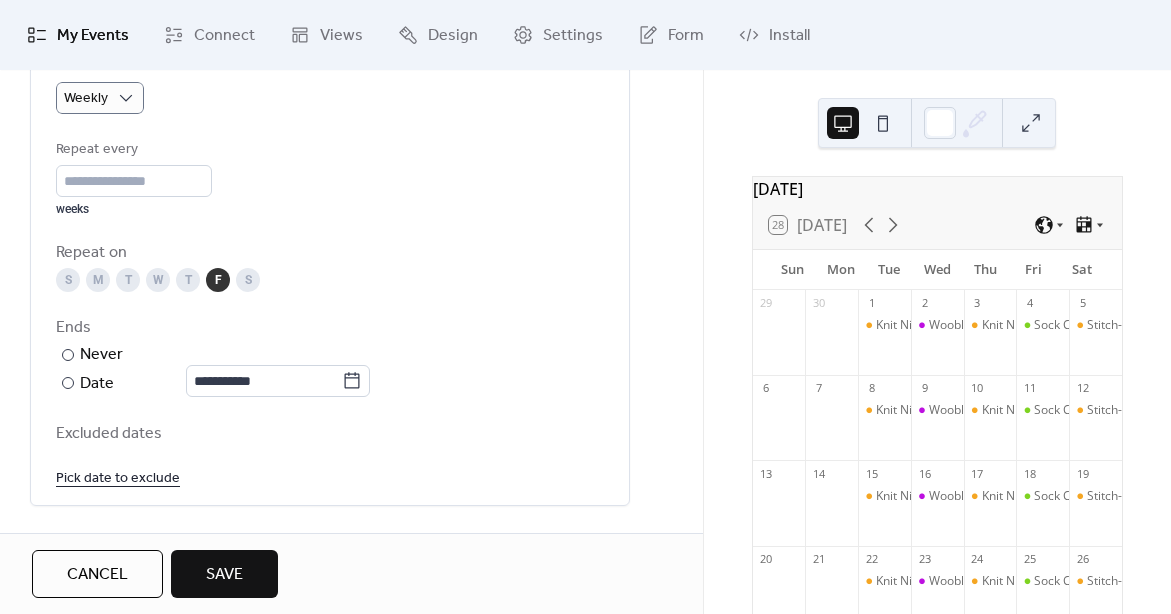 type on "**********" 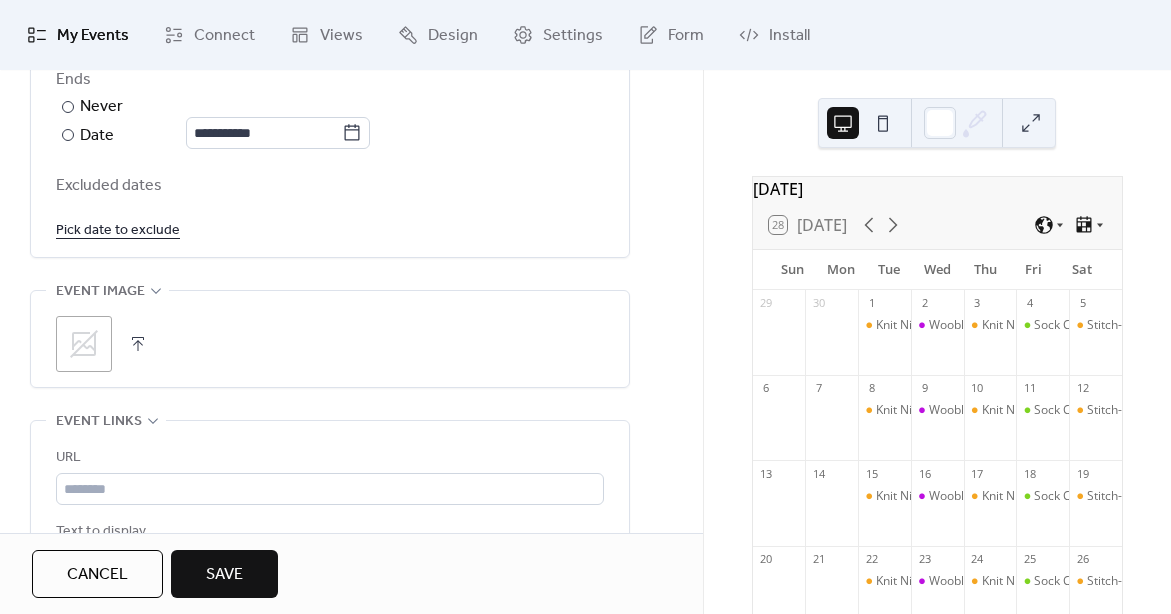 scroll, scrollTop: 1260, scrollLeft: 0, axis: vertical 